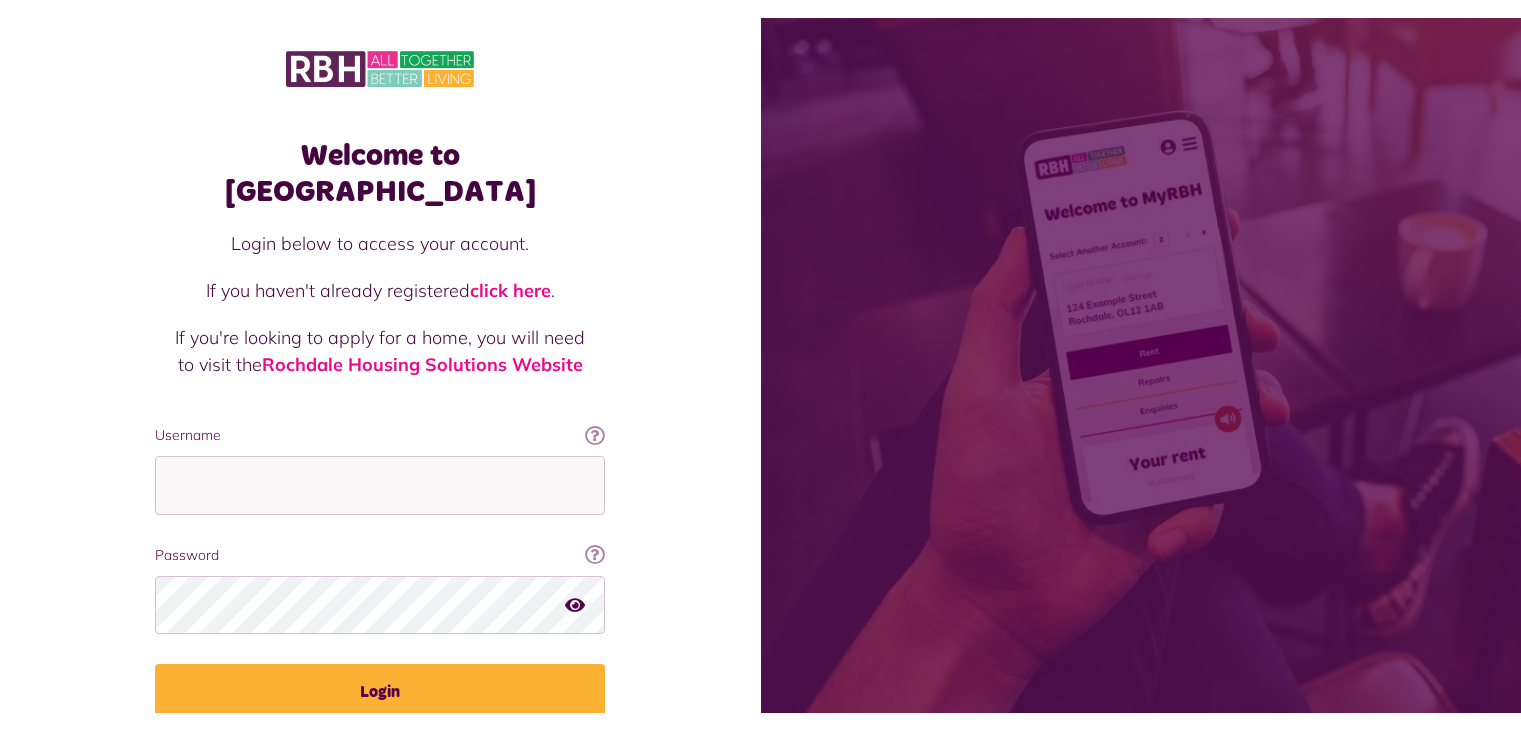 scroll, scrollTop: 0, scrollLeft: 0, axis: both 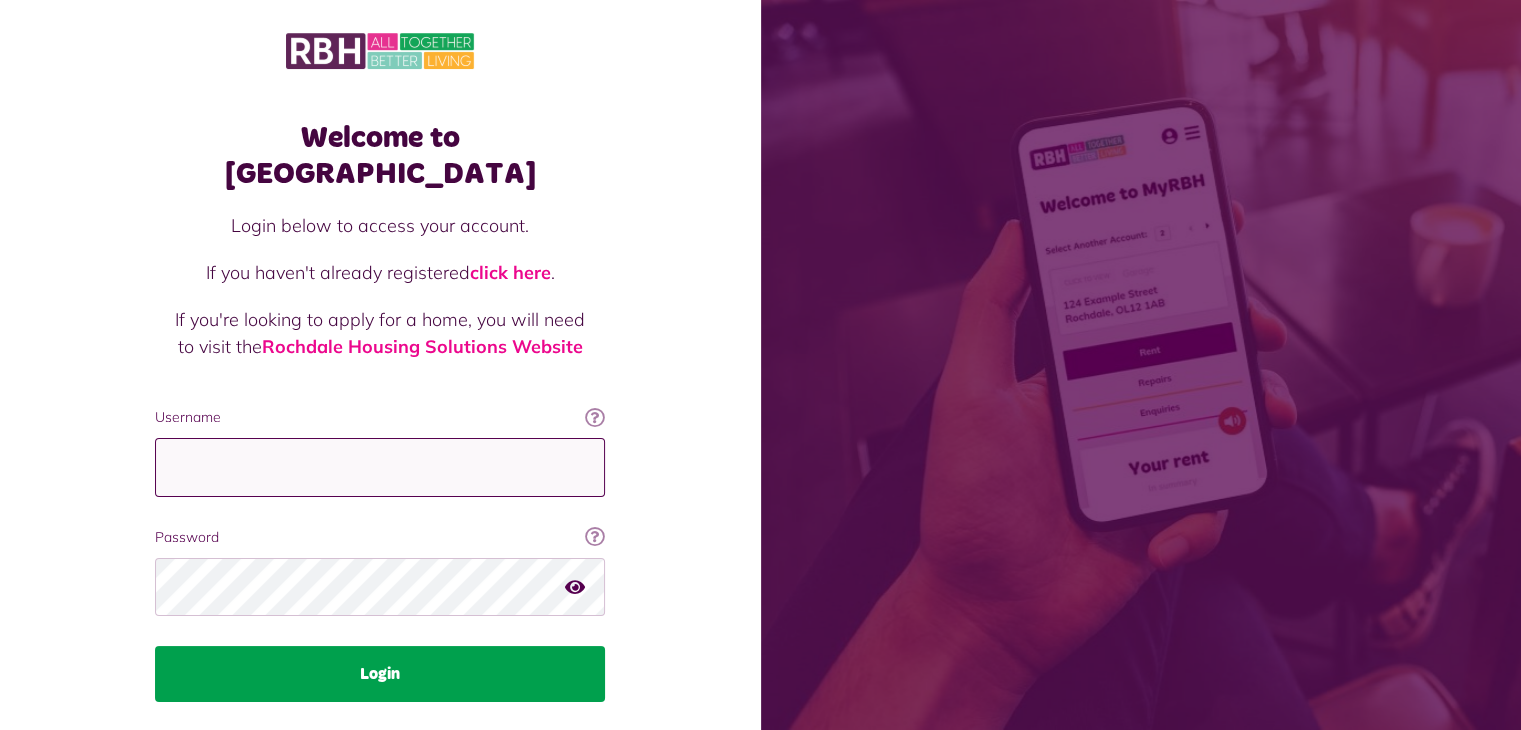 type on "**********" 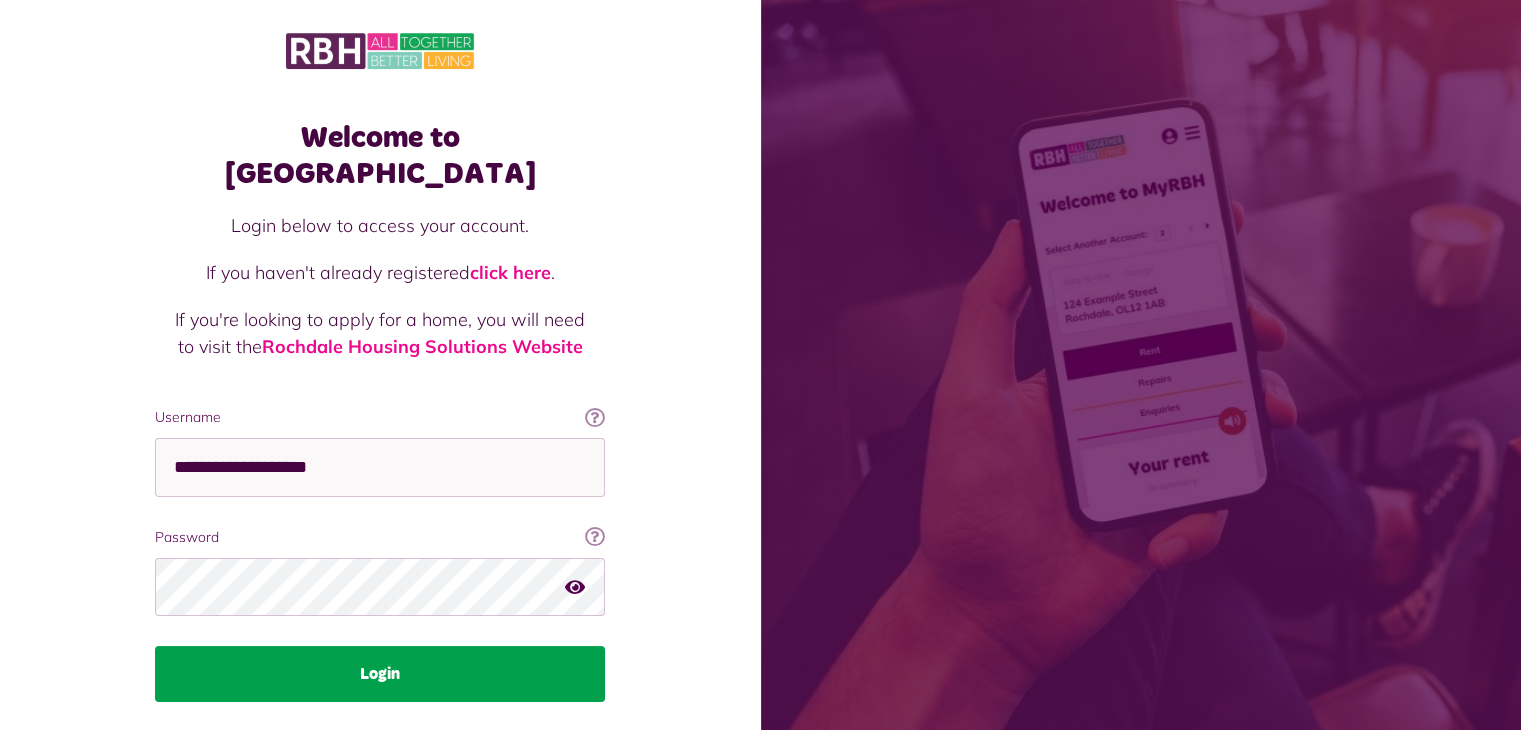 click on "Login" at bounding box center (380, 674) 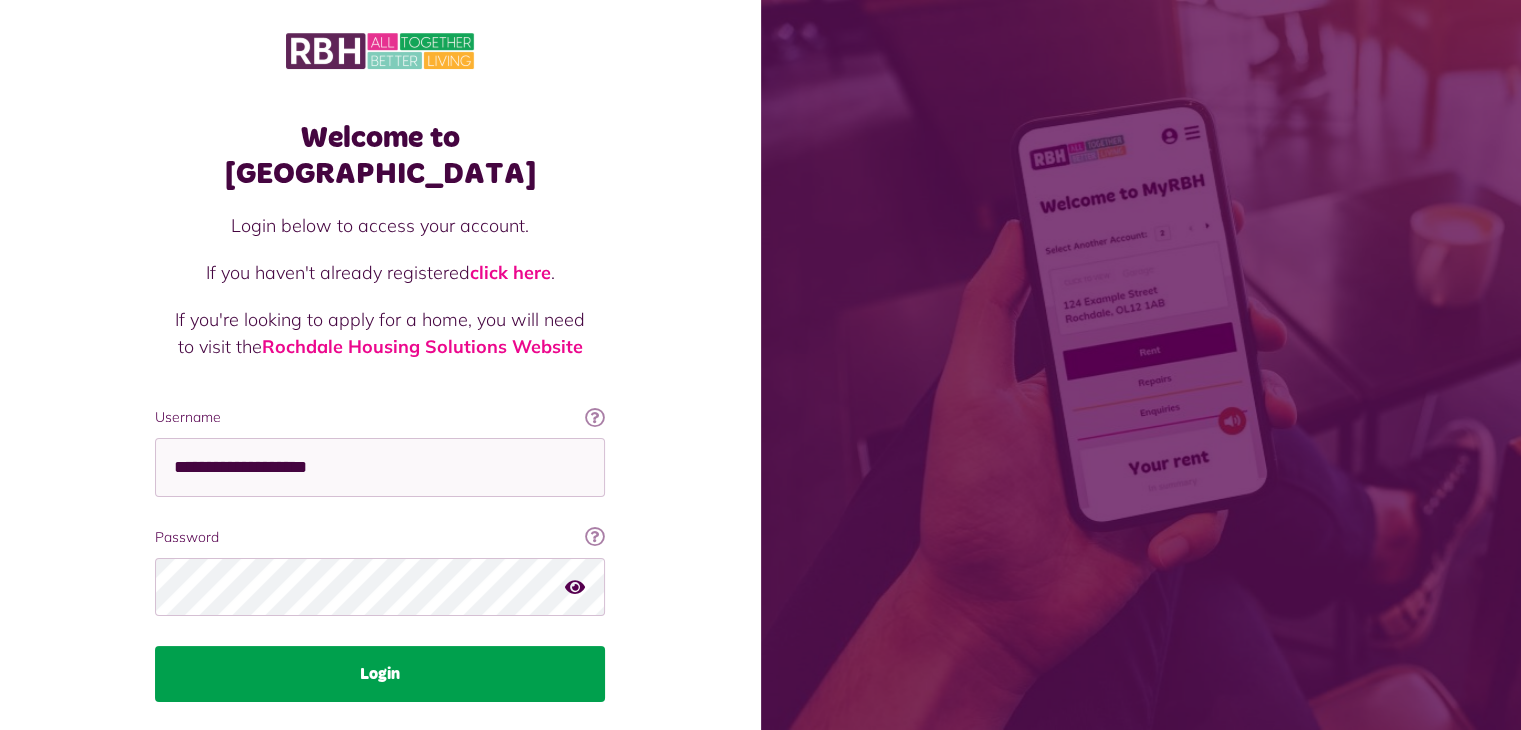 click on "Login" at bounding box center [380, 674] 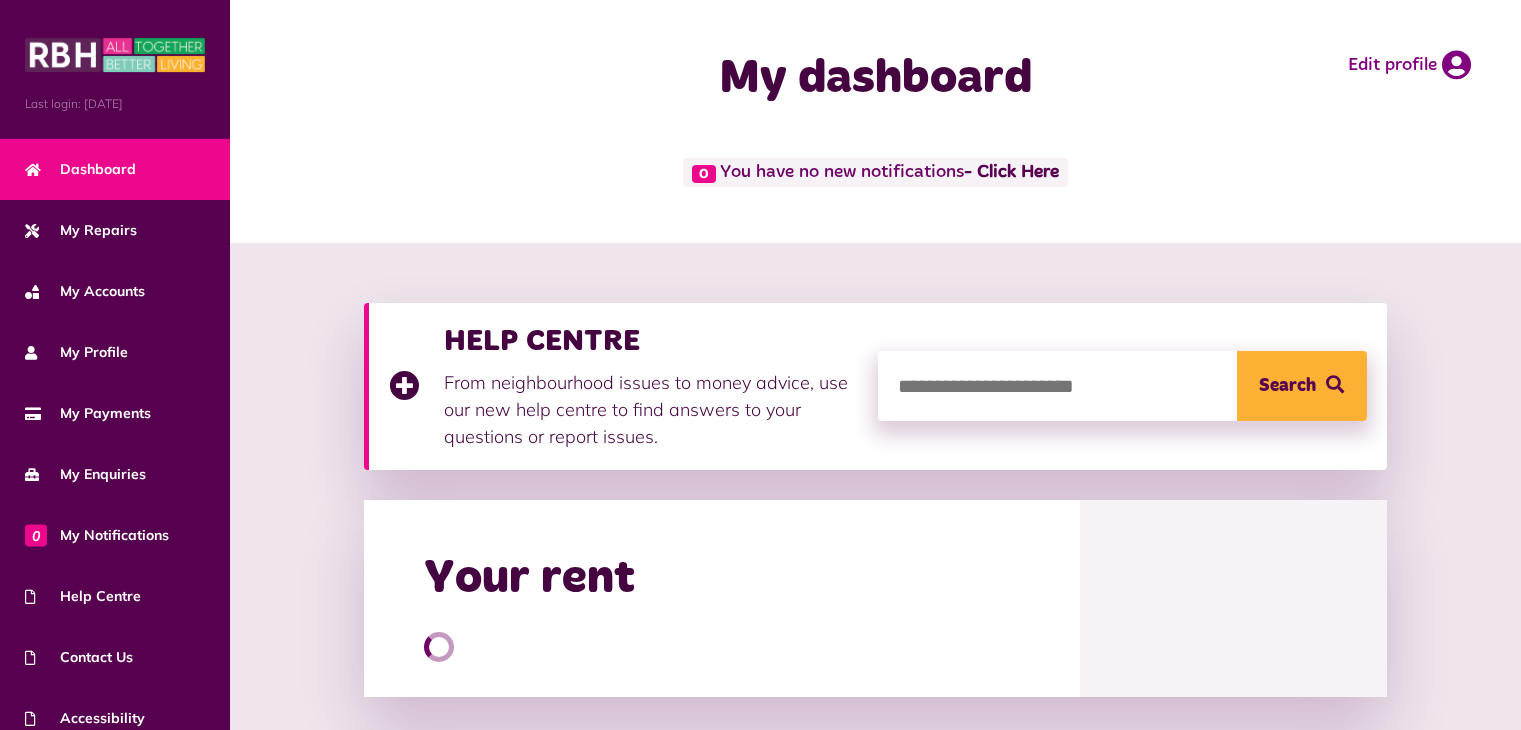 scroll, scrollTop: 0, scrollLeft: 0, axis: both 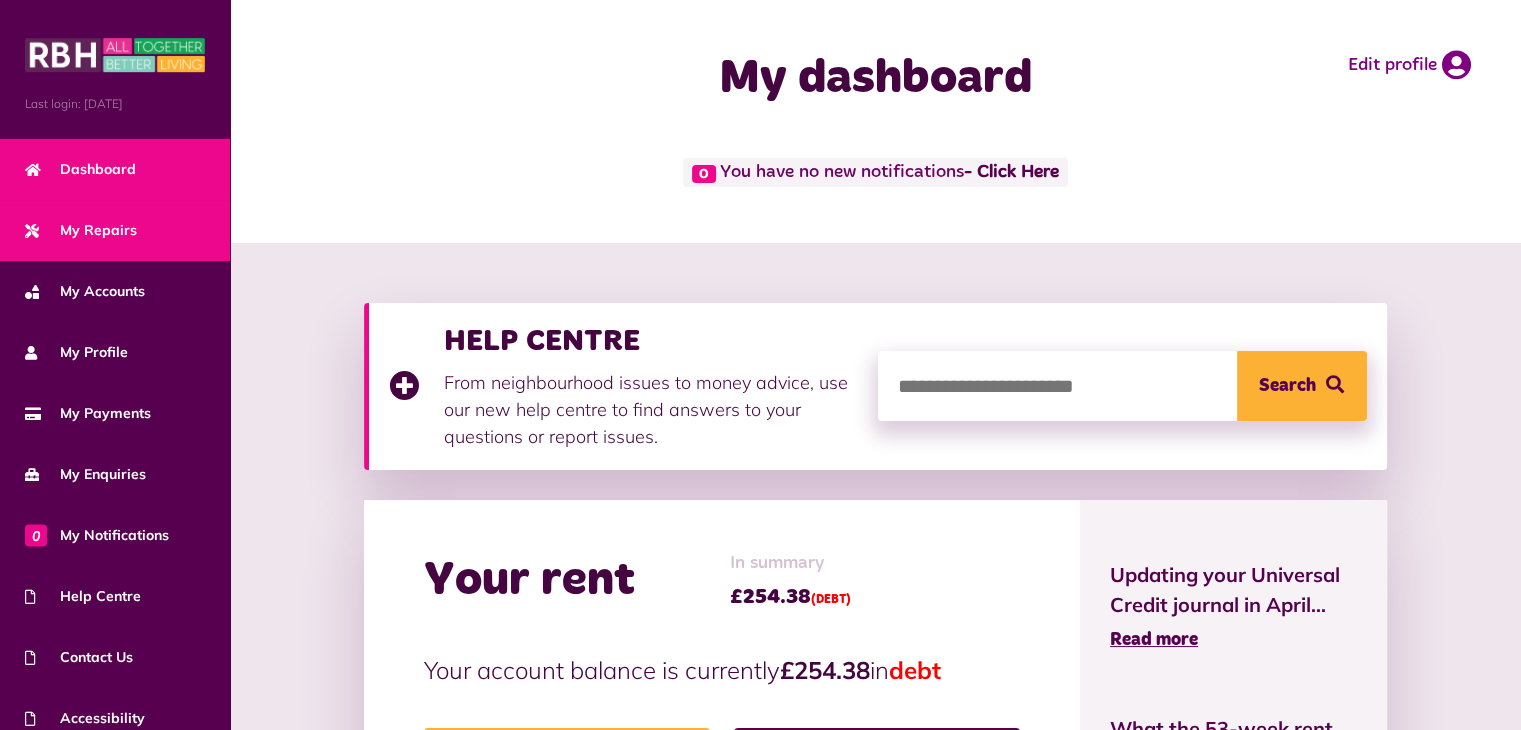 click on "My Repairs" at bounding box center (81, 230) 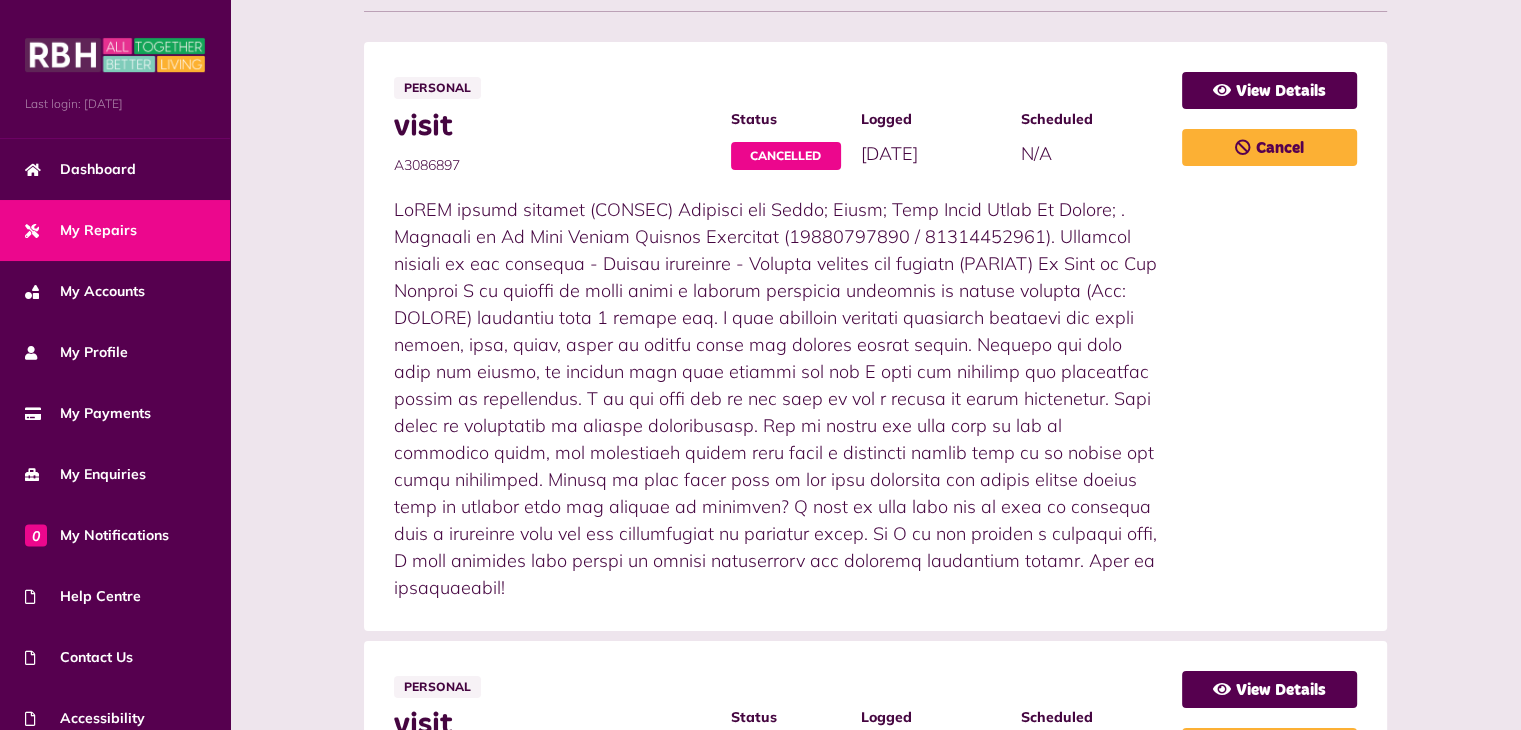 scroll, scrollTop: 400, scrollLeft: 0, axis: vertical 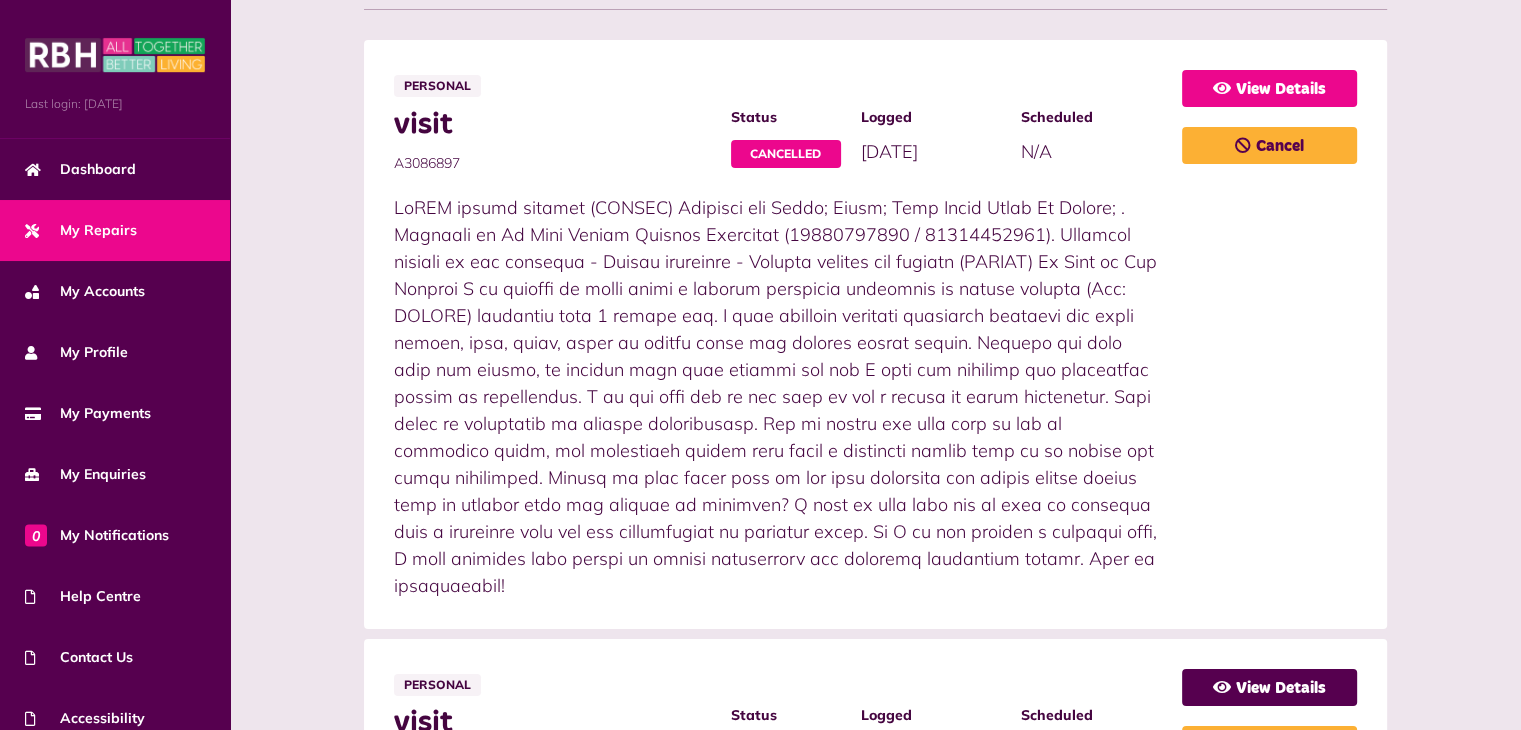 click on "View Details" at bounding box center (1269, 88) 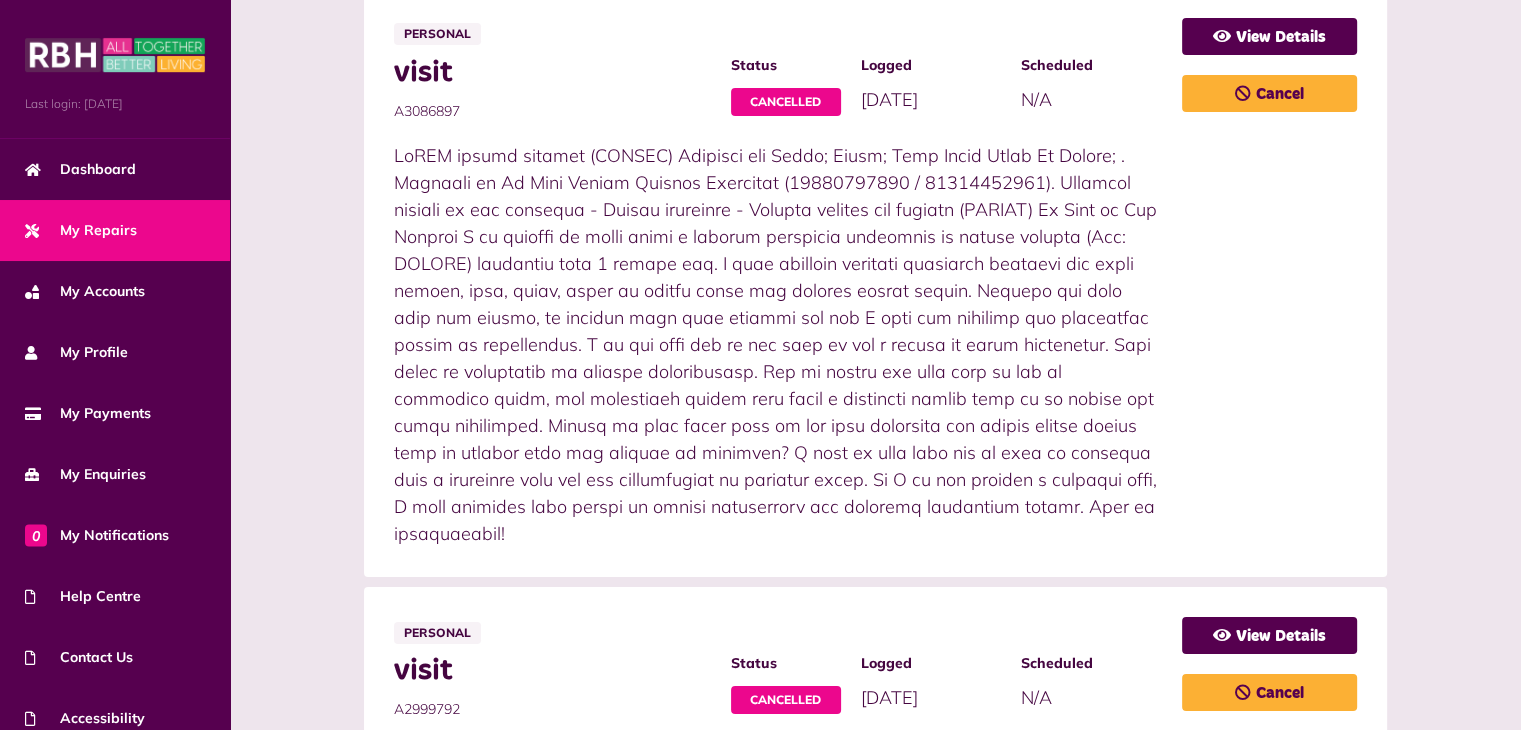 scroll, scrollTop: 600, scrollLeft: 0, axis: vertical 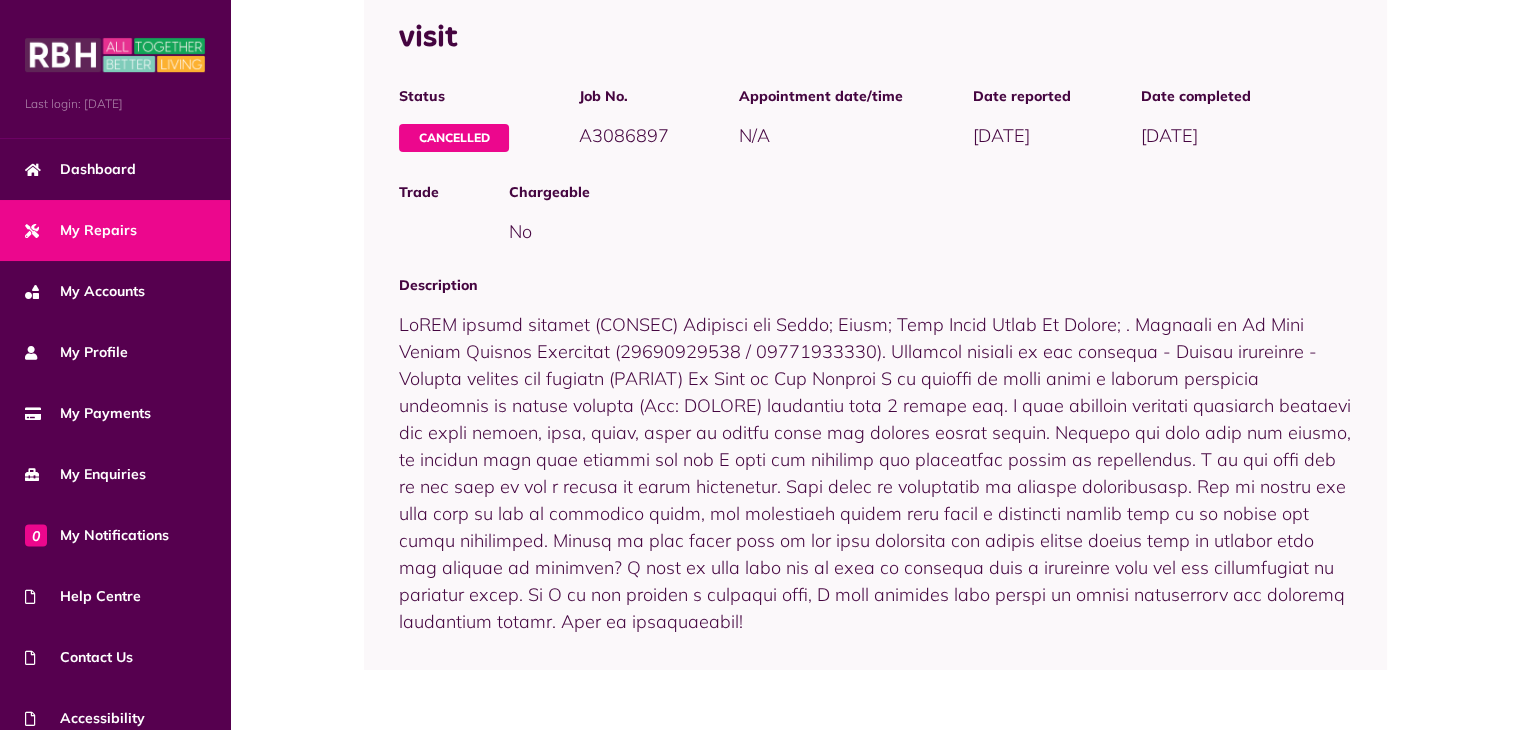 drag, startPoint x: 640, startPoint y: 623, endPoint x: 948, endPoint y: 380, distance: 392.31747 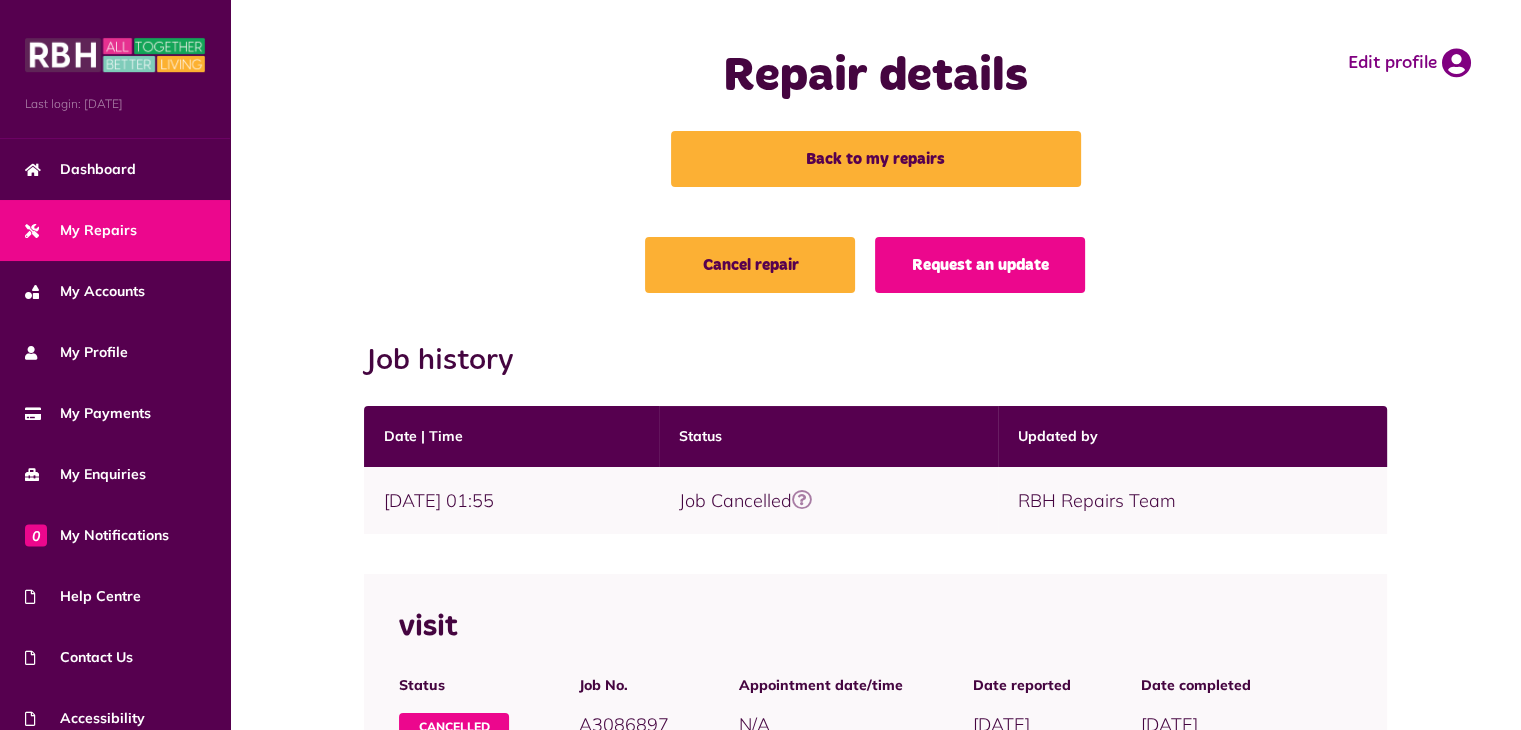 scroll, scrollTop: 0, scrollLeft: 0, axis: both 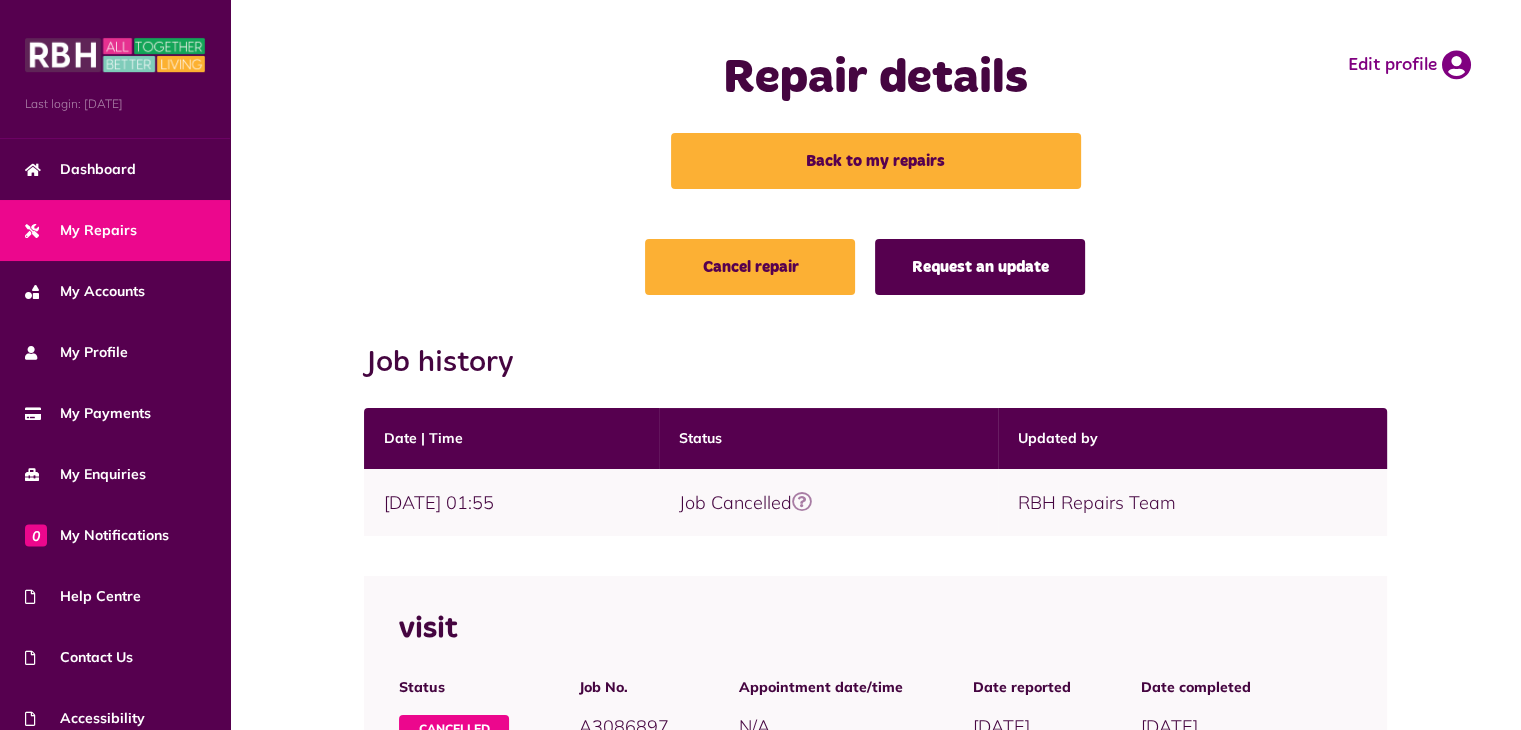 click on "Request an update" at bounding box center (980, 267) 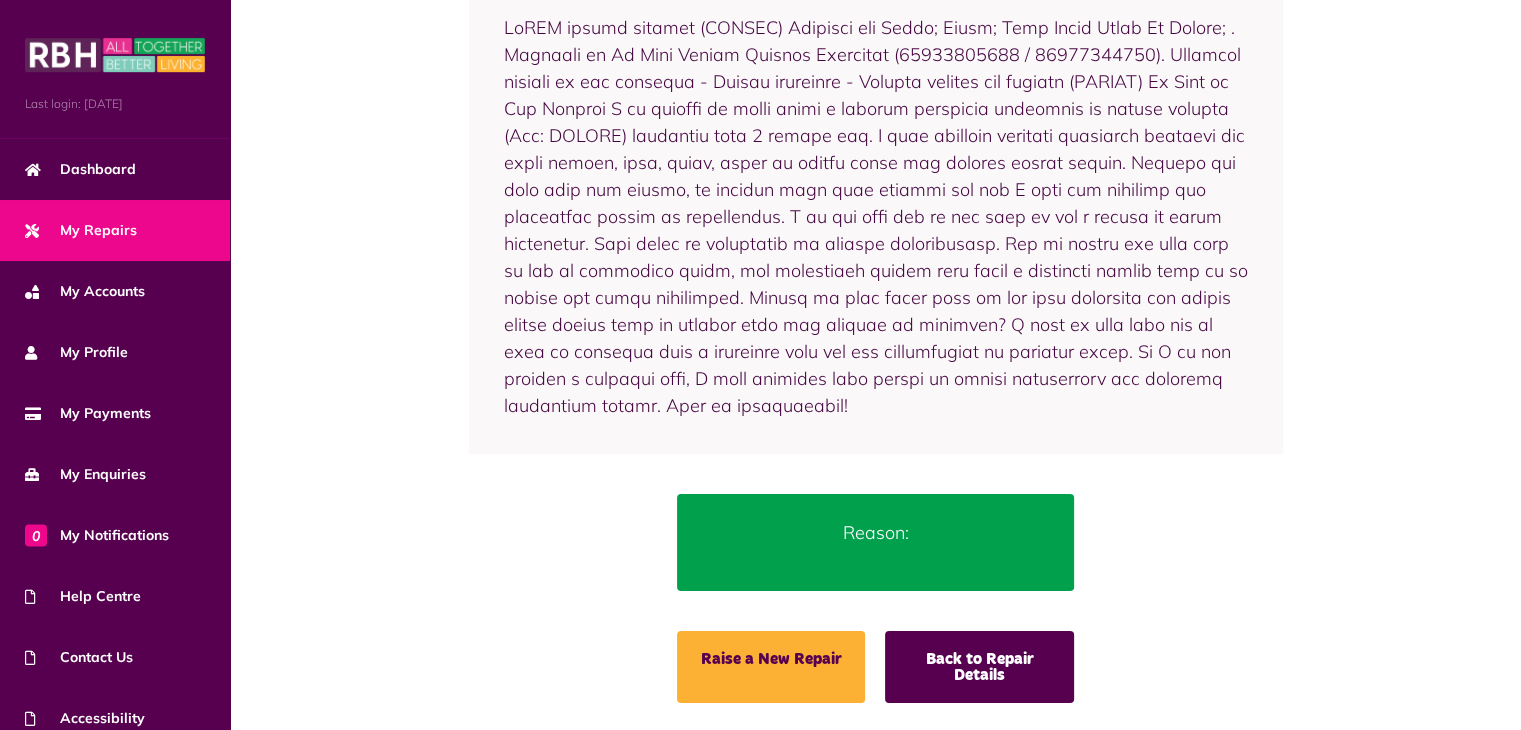 scroll, scrollTop: 471, scrollLeft: 0, axis: vertical 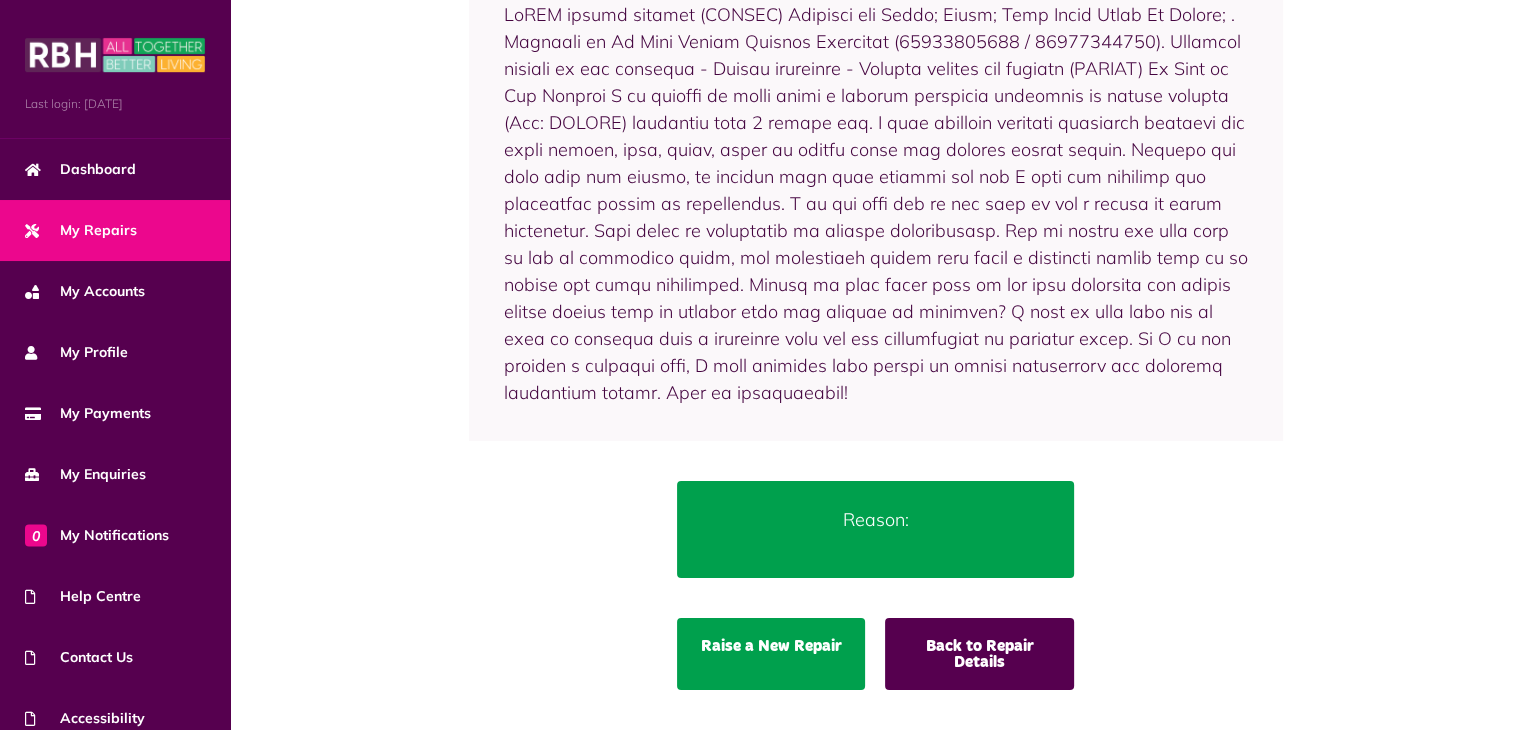 click on "Raise a New Repair" at bounding box center (771, 654) 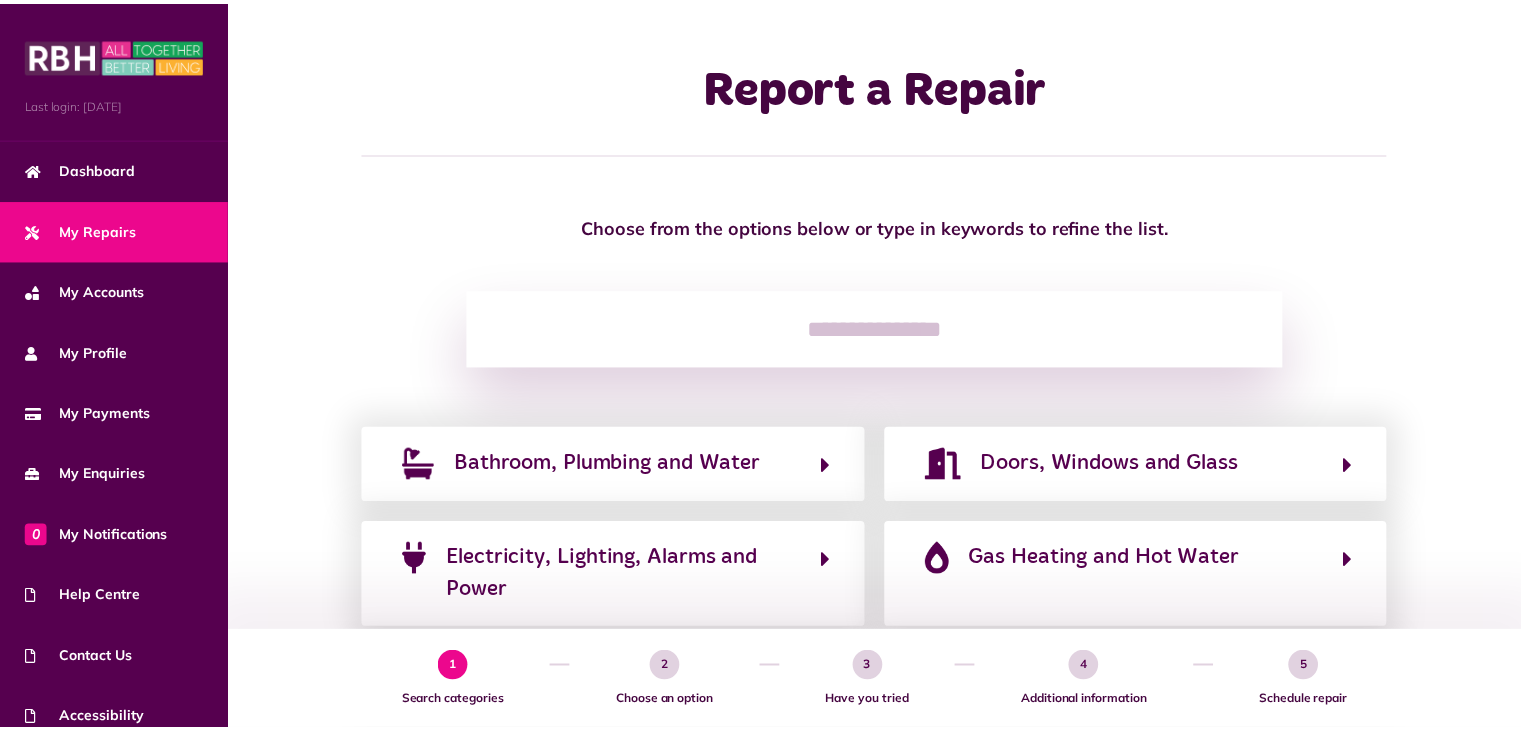 scroll, scrollTop: 0, scrollLeft: 0, axis: both 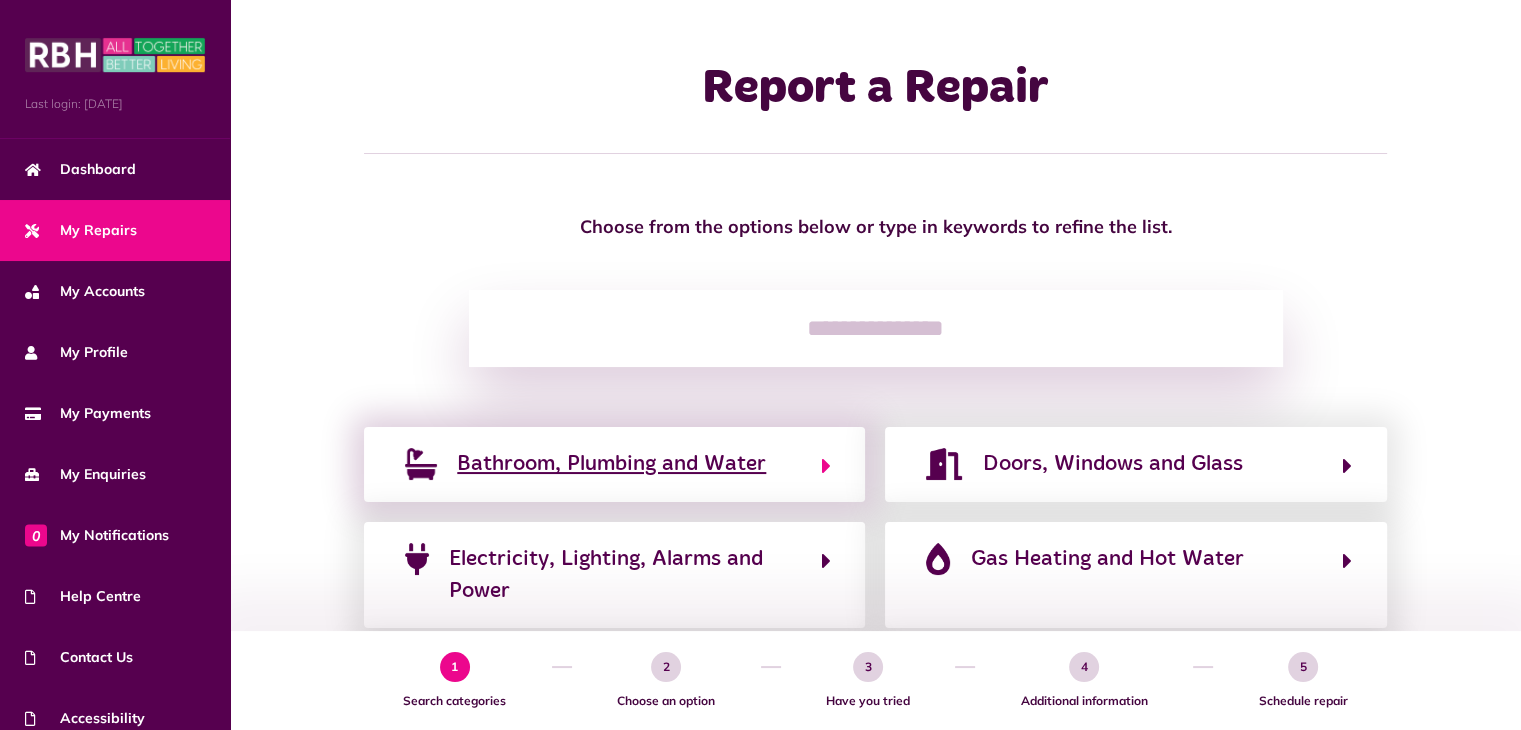 click on "Bathroom, Plumbing and Water" 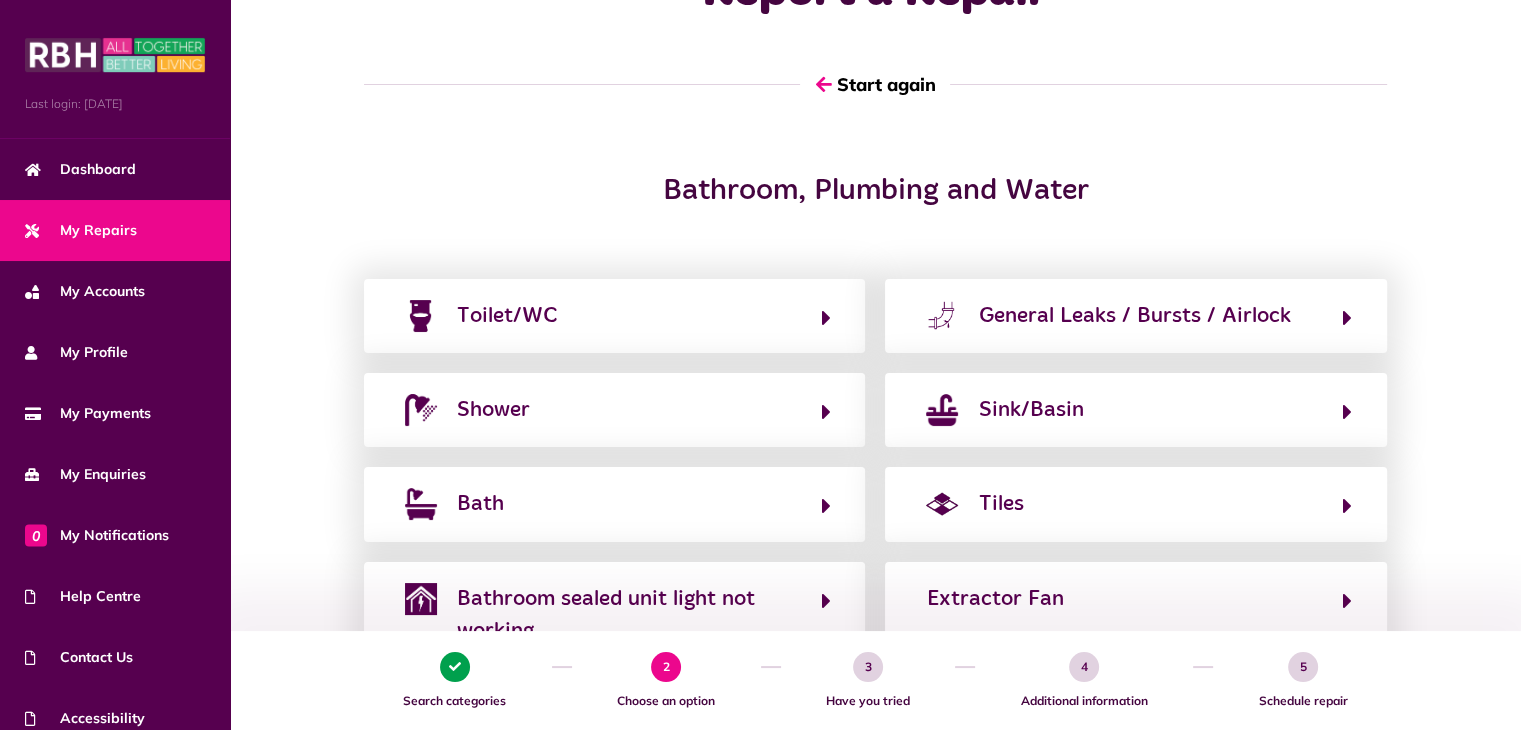 scroll, scrollTop: 100, scrollLeft: 0, axis: vertical 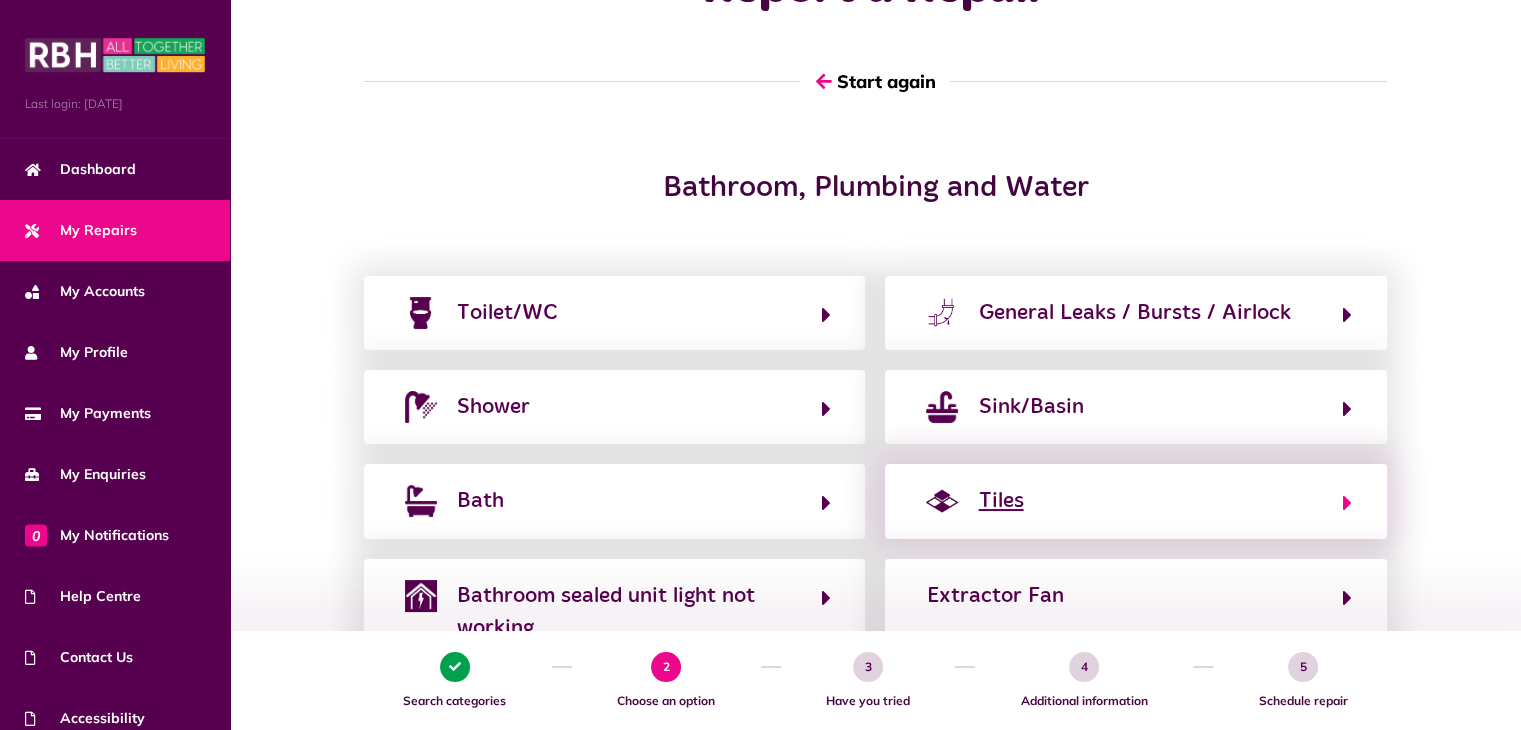 click on "Tiles" 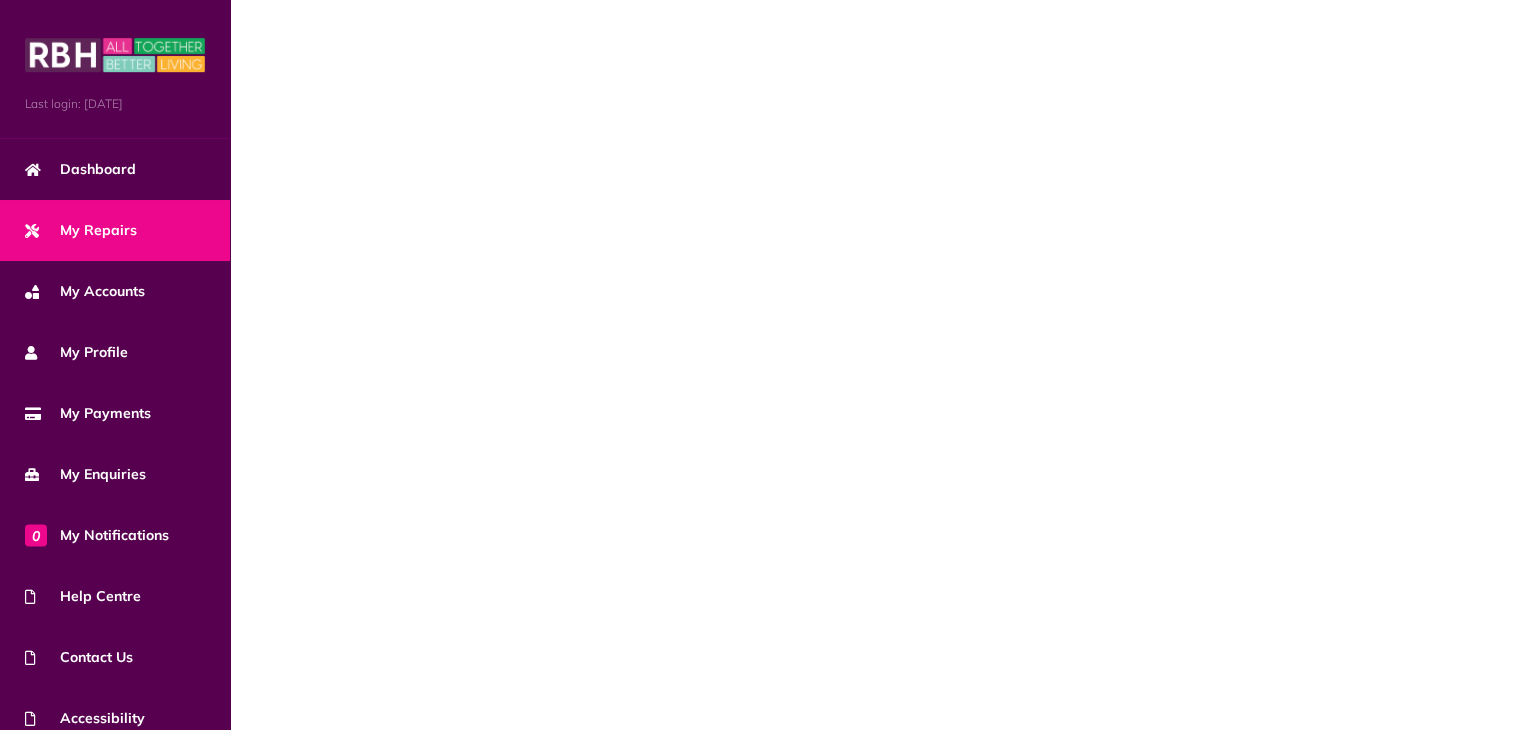 scroll, scrollTop: 0, scrollLeft: 0, axis: both 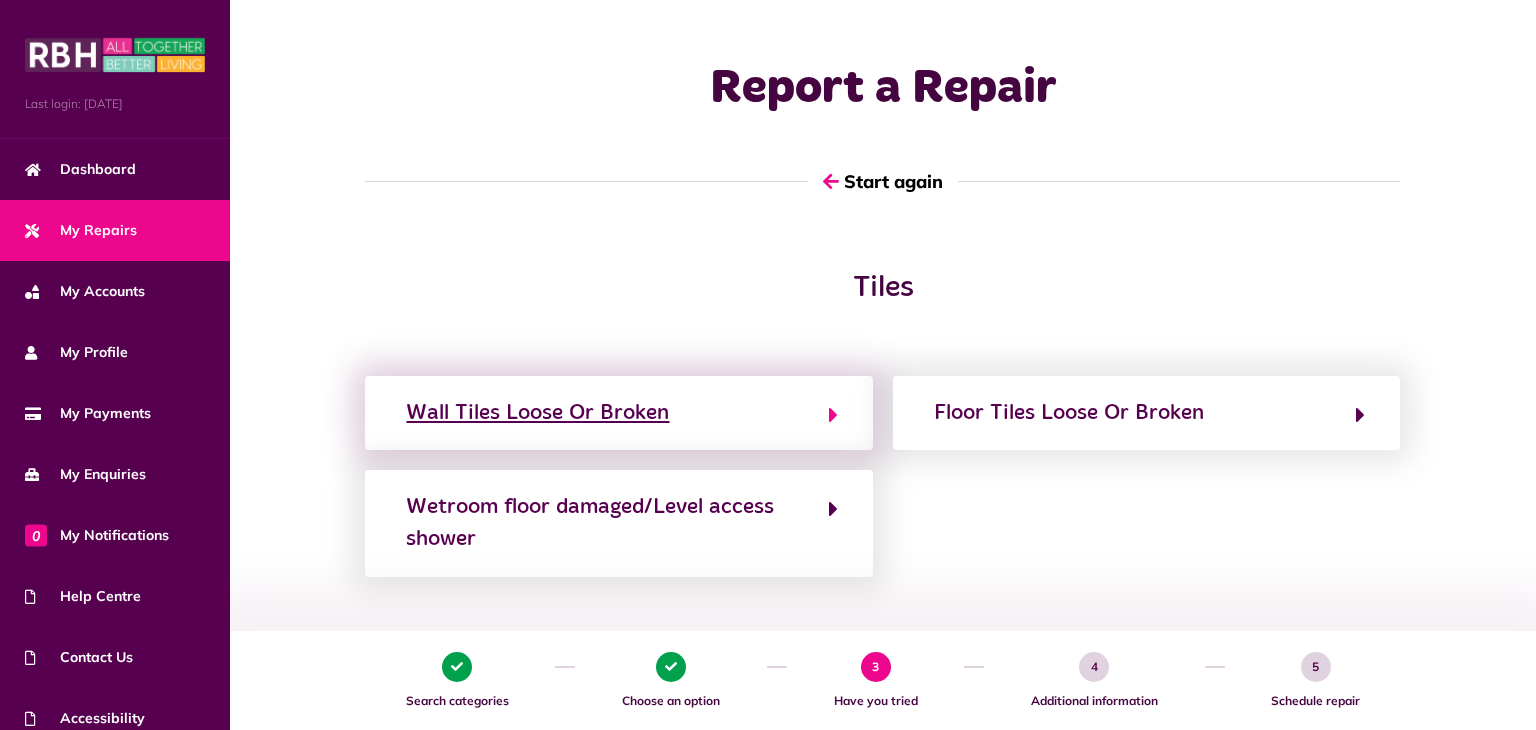 click on "Wall Tiles Loose Or Broken" 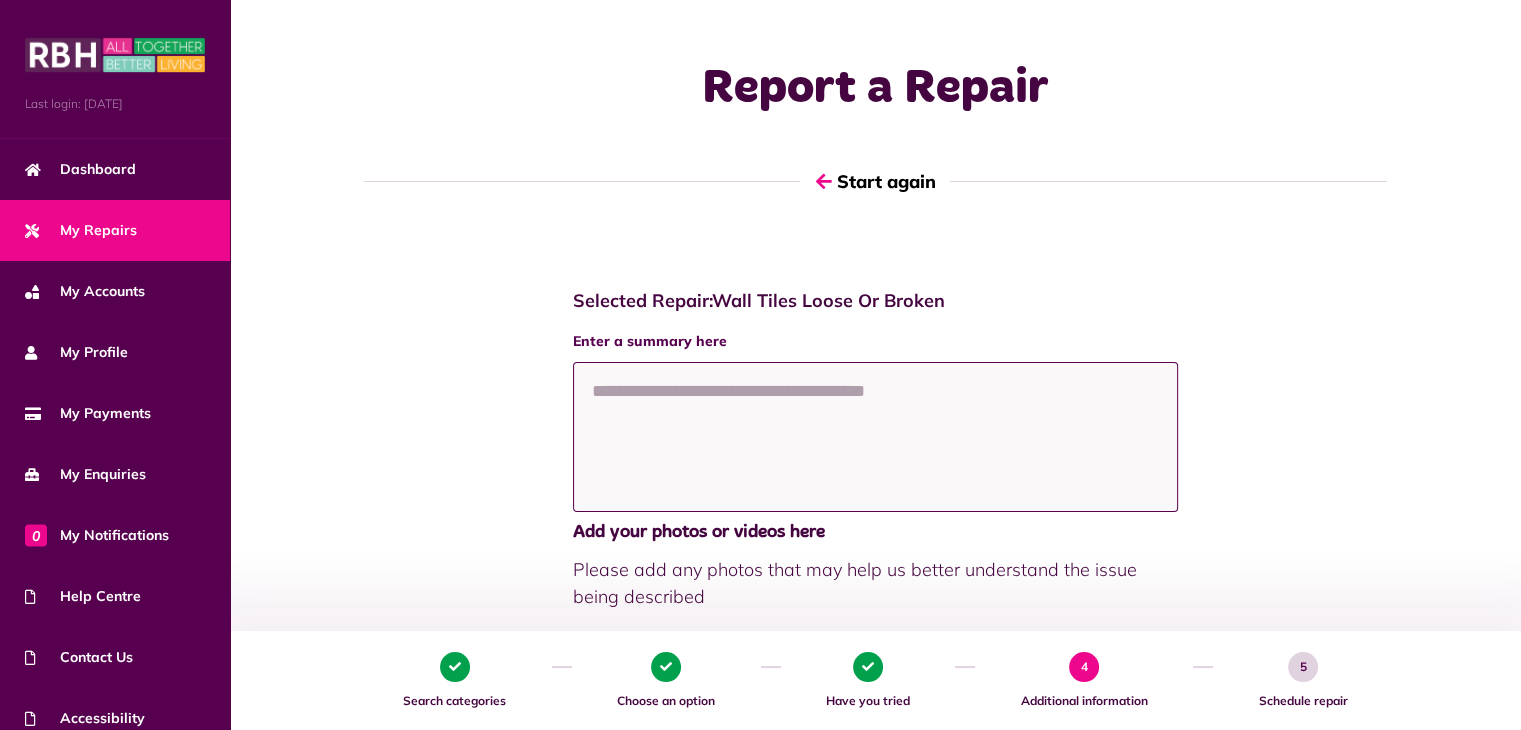 paste on "**********" 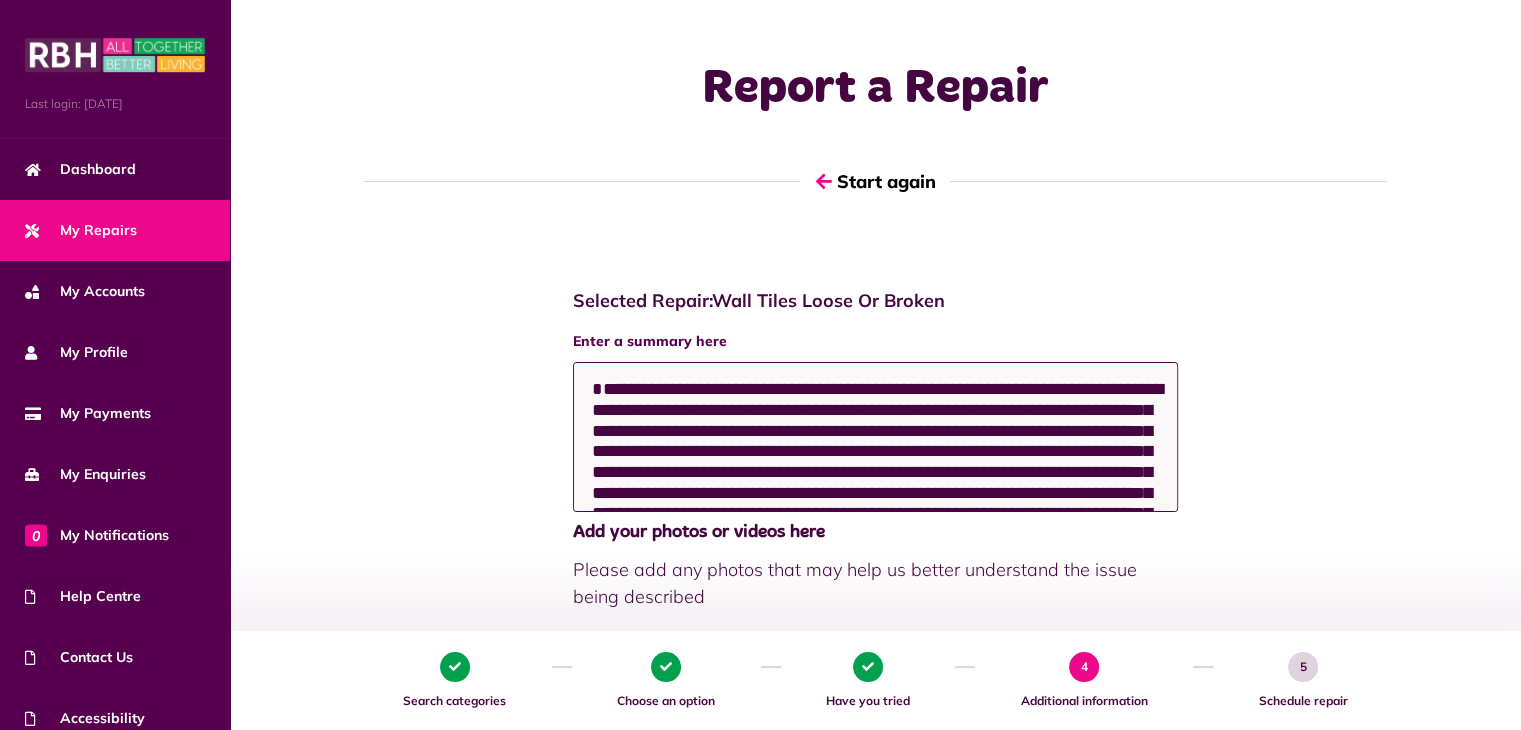 scroll, scrollTop: 0, scrollLeft: 0, axis: both 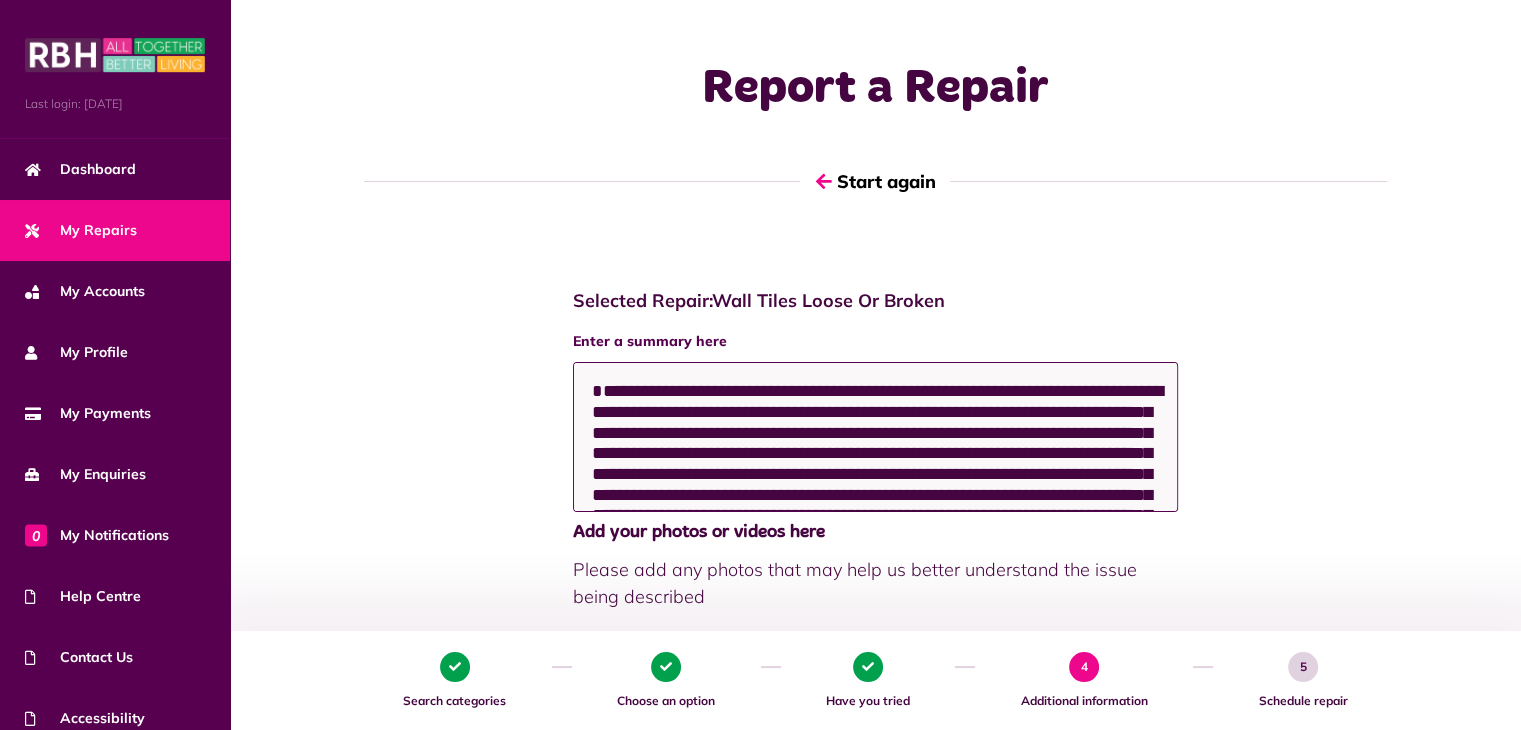 drag, startPoint x: 843, startPoint y: 411, endPoint x: 711, endPoint y: 424, distance: 132.63861 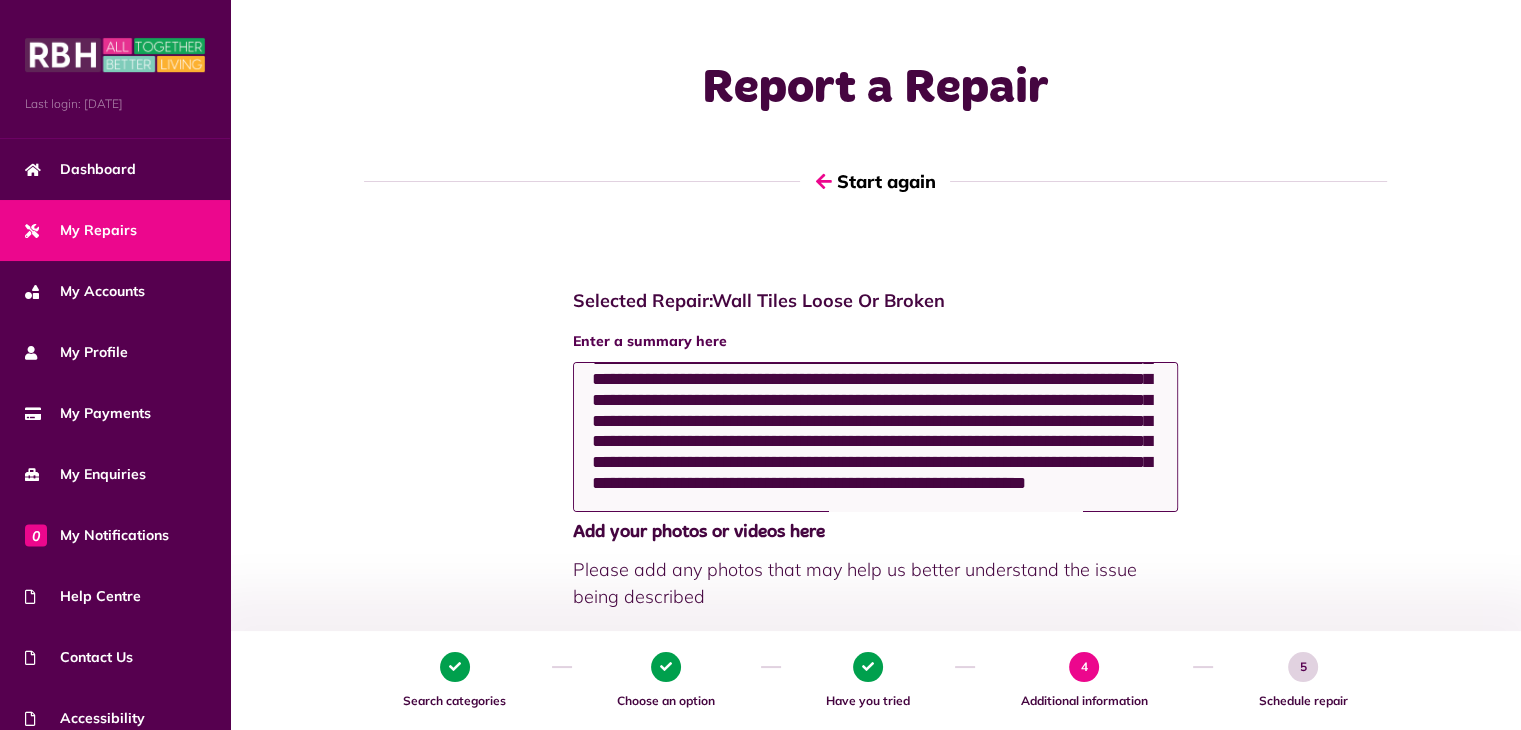 scroll, scrollTop: 197, scrollLeft: 0, axis: vertical 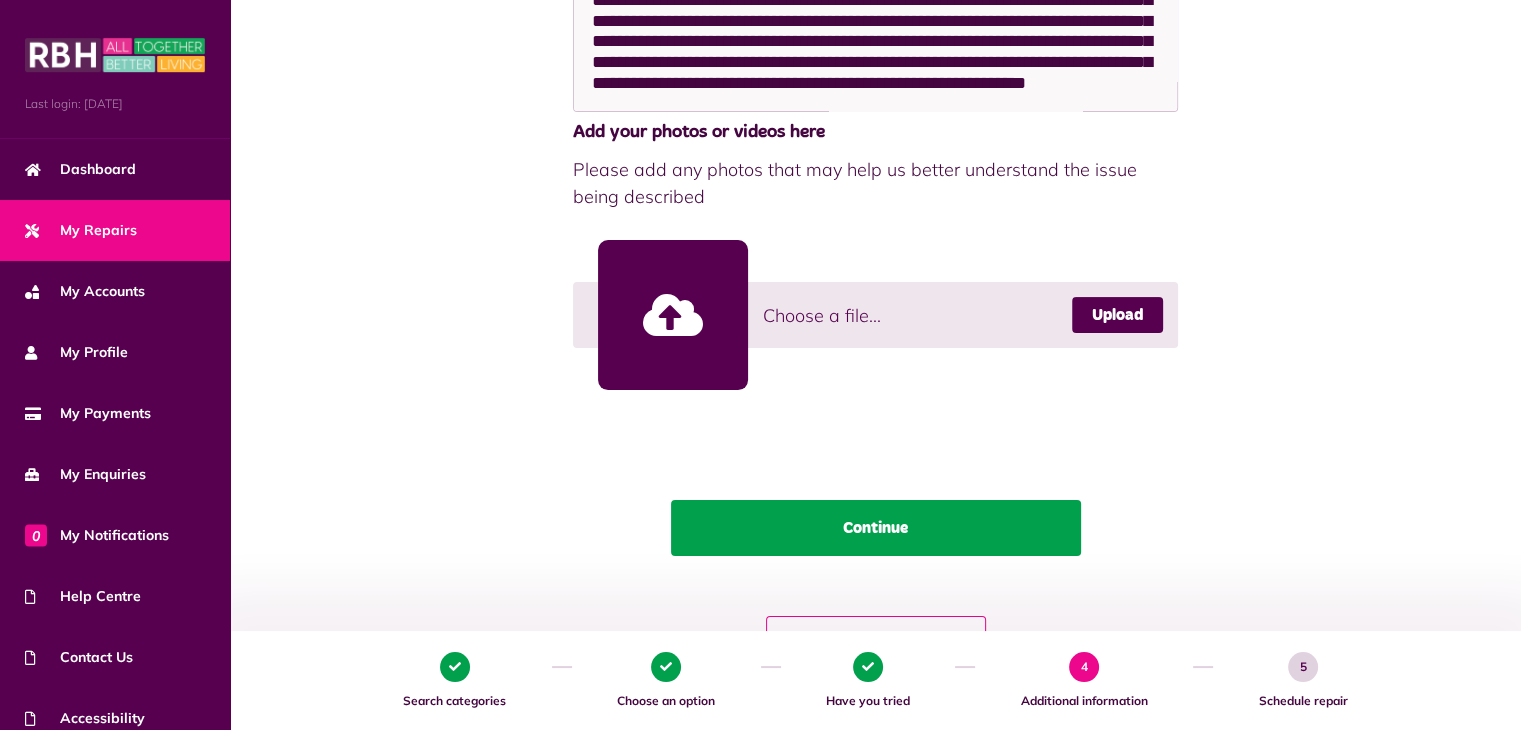 click on "Continue" 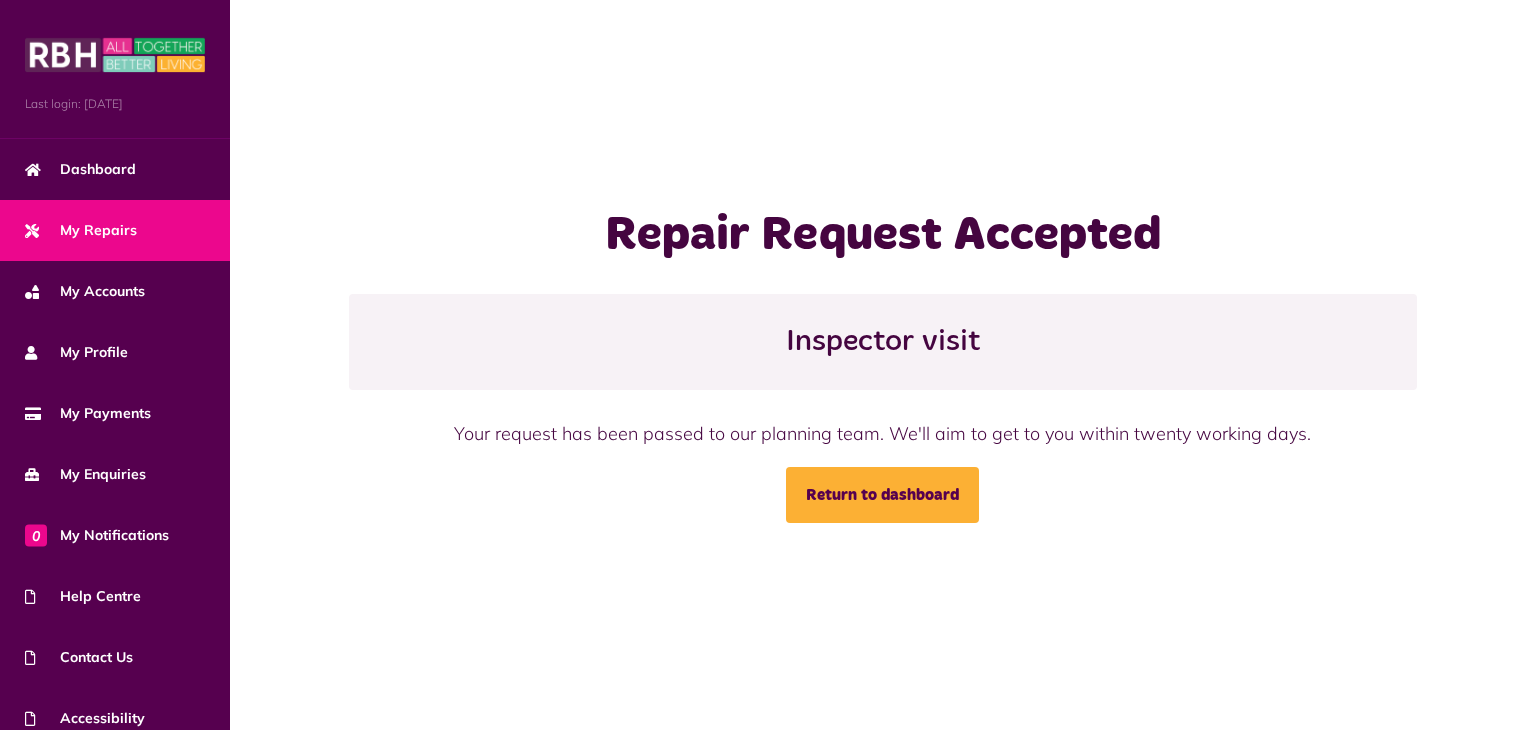 scroll, scrollTop: 0, scrollLeft: 0, axis: both 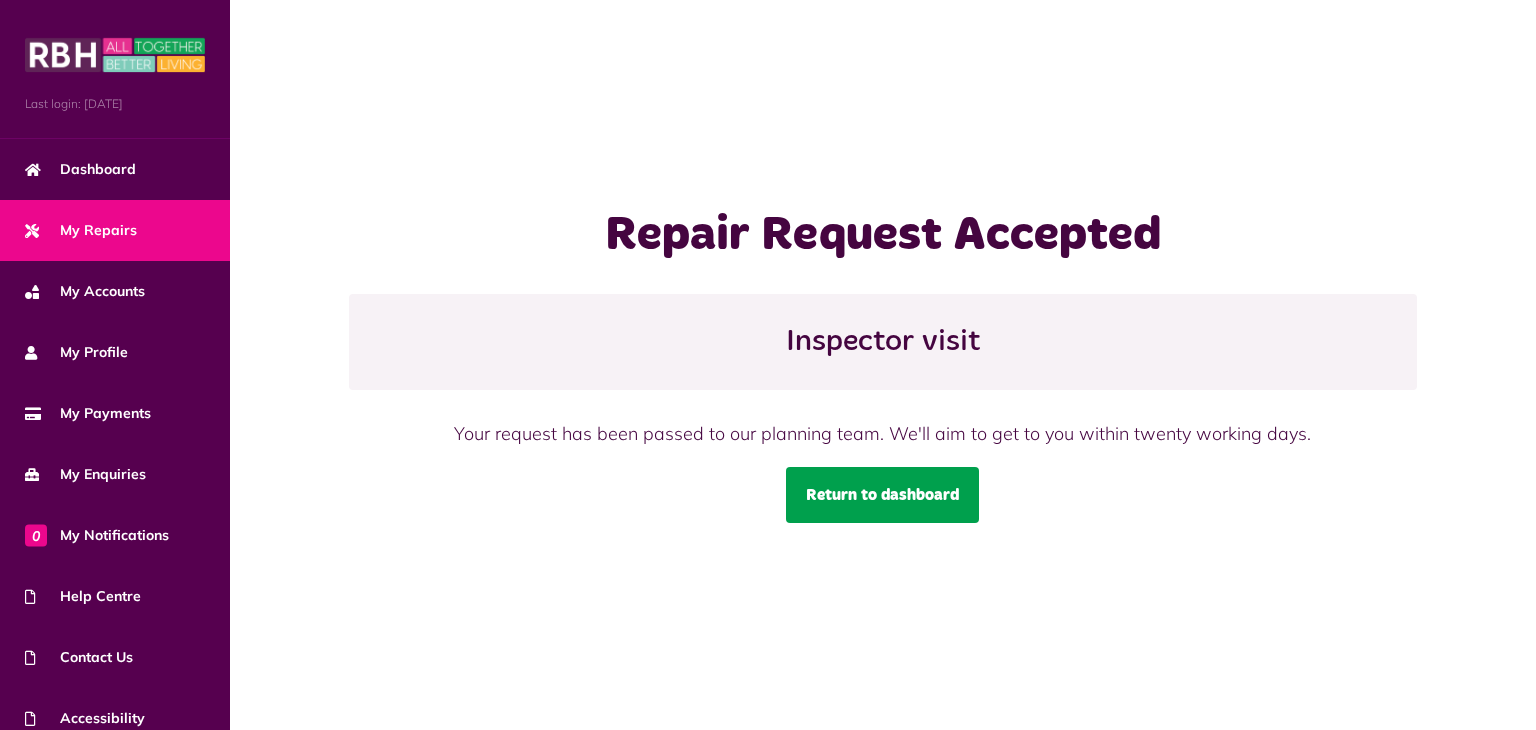 click on "Return to dashboard" at bounding box center (882, 495) 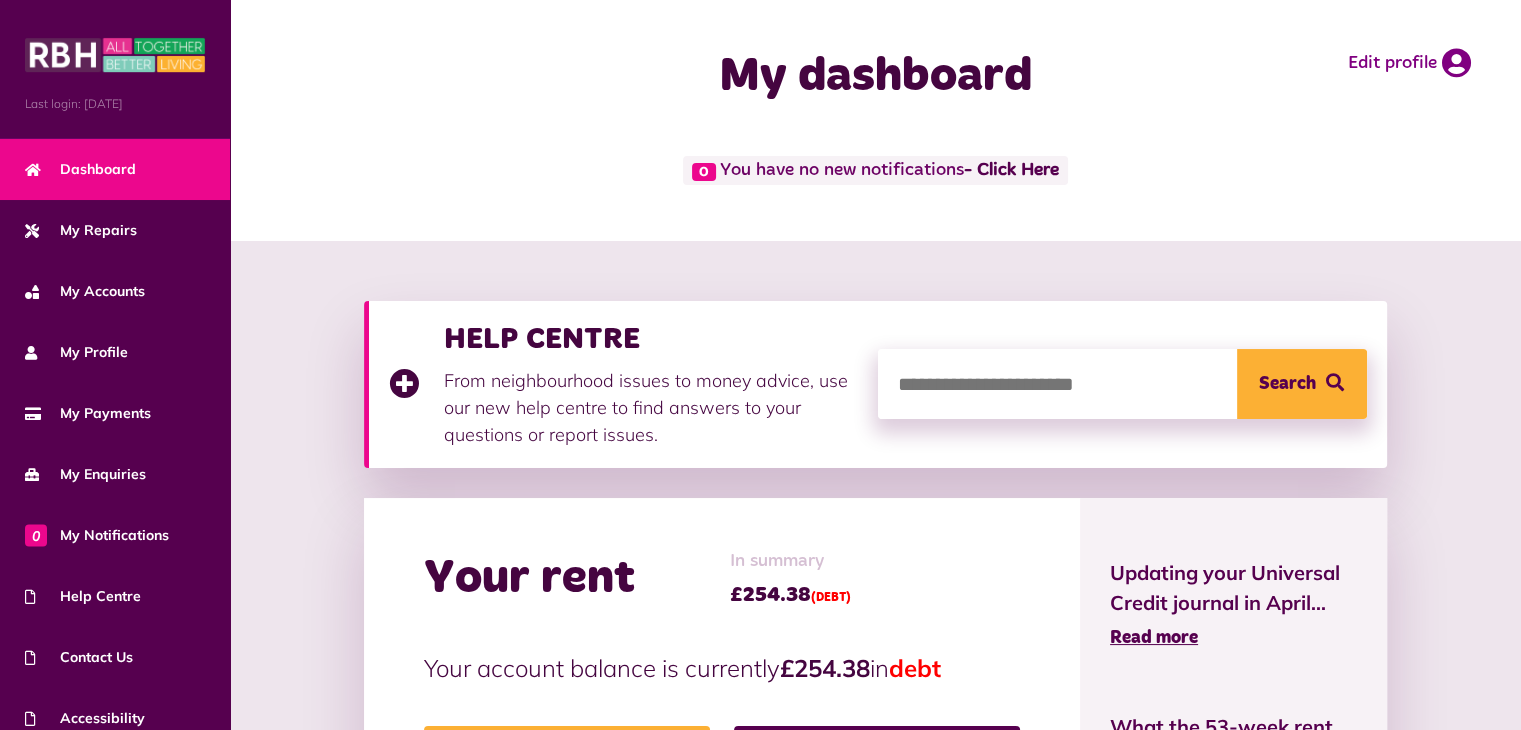 scroll, scrollTop: 0, scrollLeft: 0, axis: both 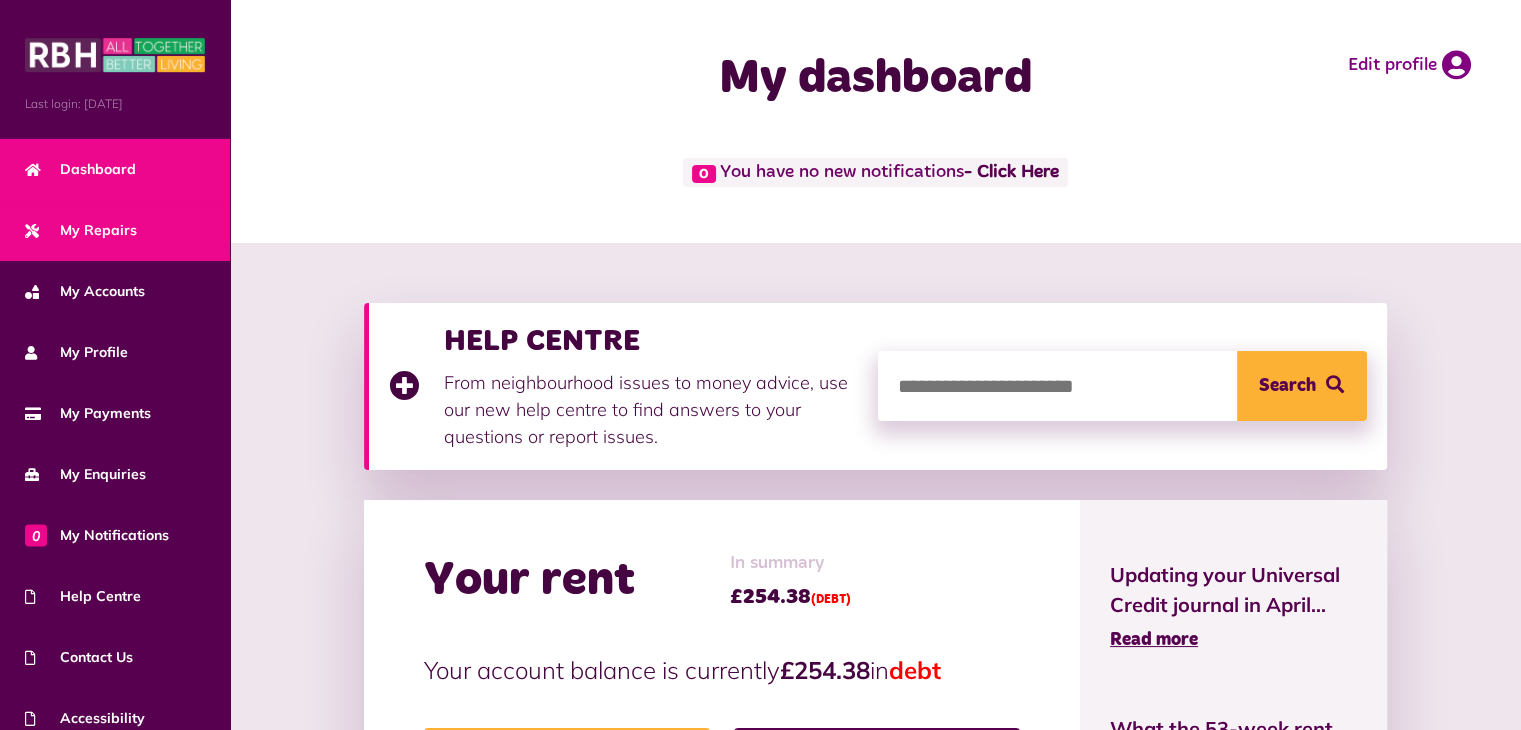 click on "My Repairs" at bounding box center (81, 230) 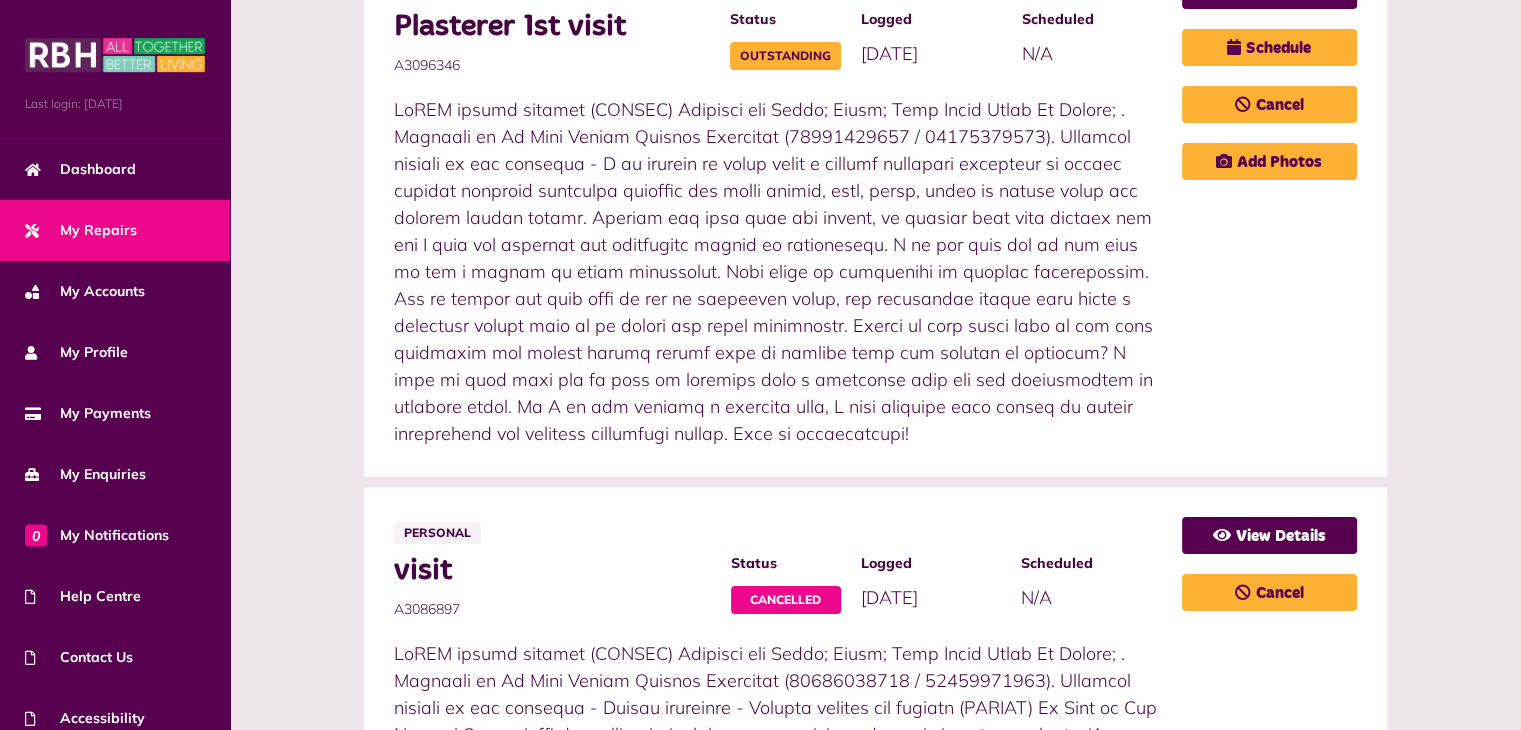 scroll, scrollTop: 500, scrollLeft: 0, axis: vertical 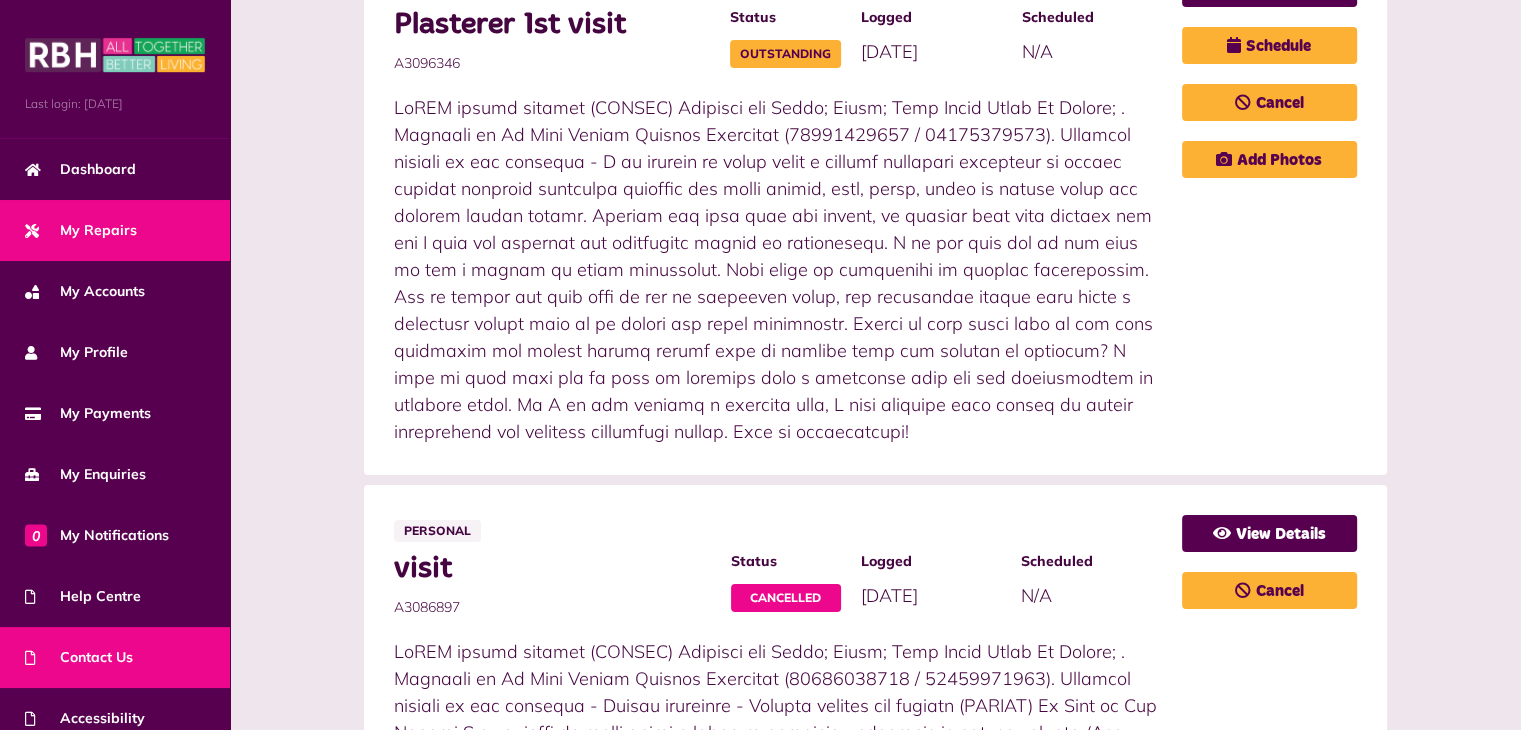 click on "Contact Us" at bounding box center (79, 657) 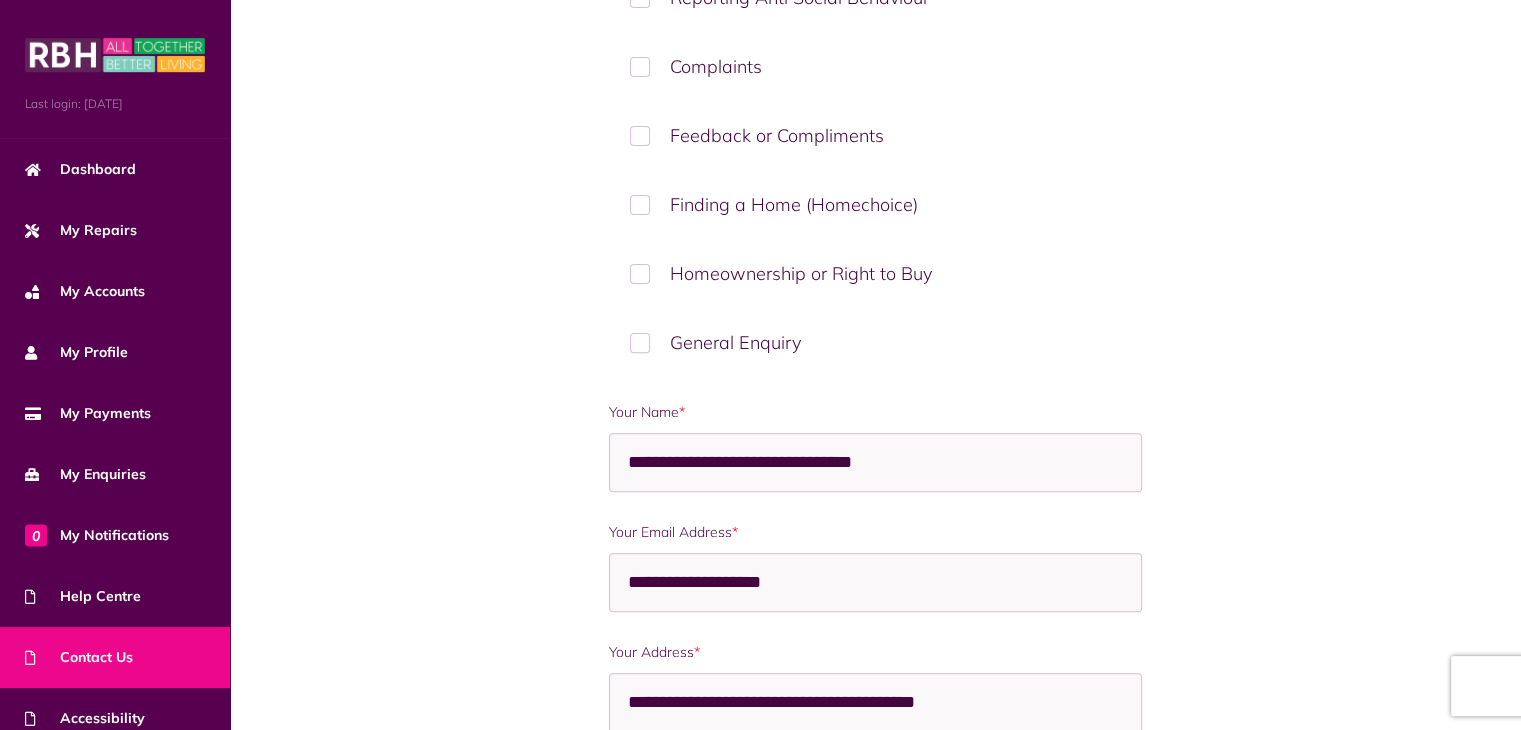 scroll, scrollTop: 612, scrollLeft: 0, axis: vertical 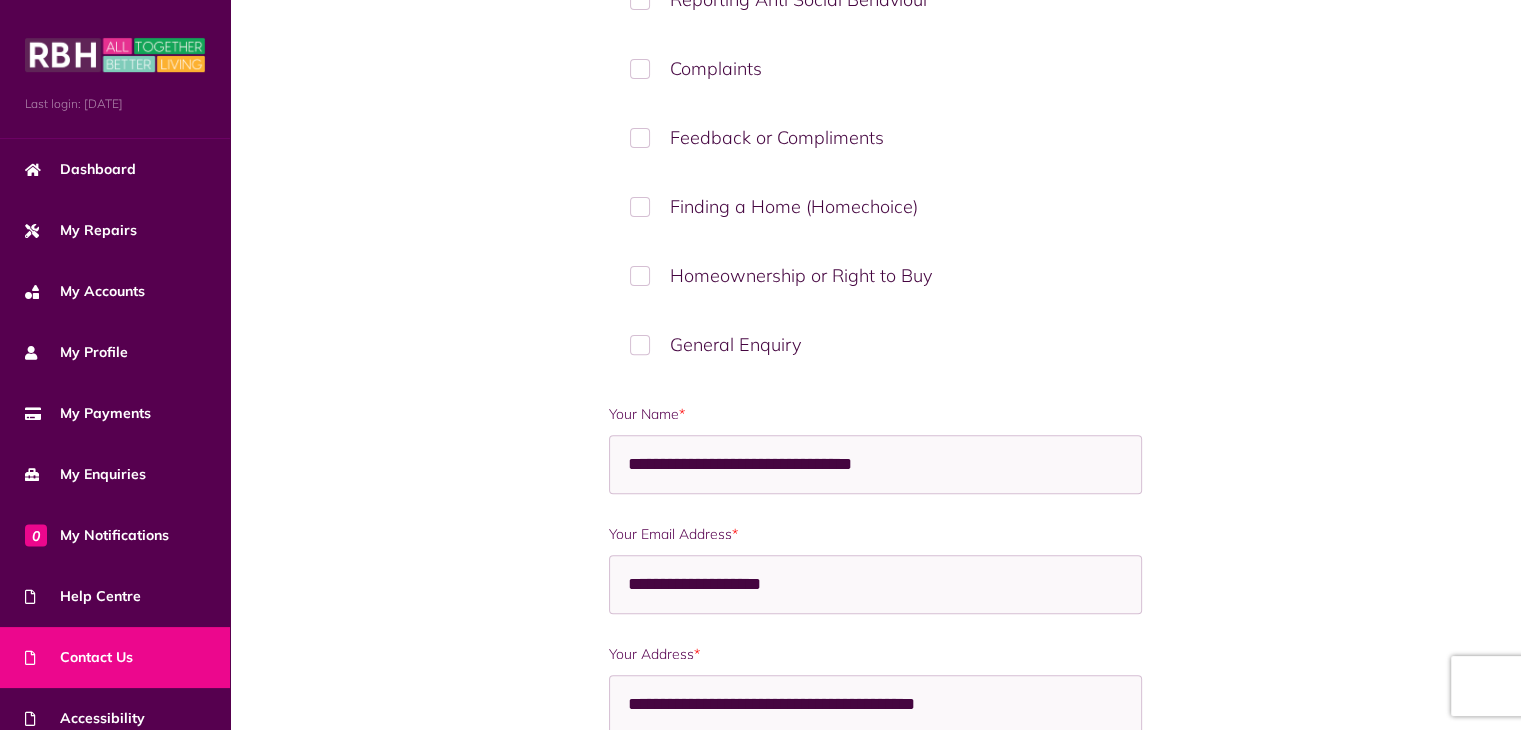 click on "Complaints" at bounding box center (876, 68) 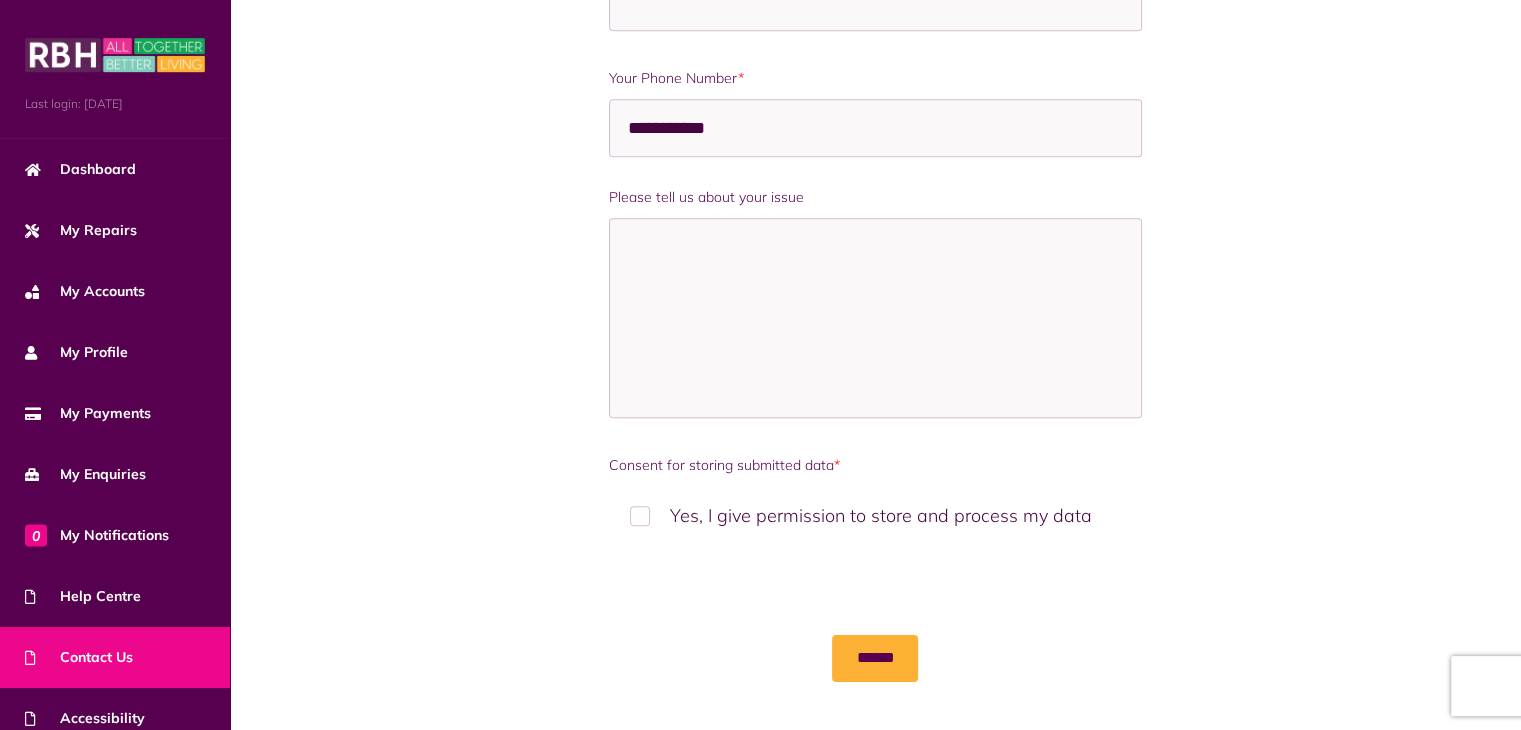 scroll, scrollTop: 1580, scrollLeft: 0, axis: vertical 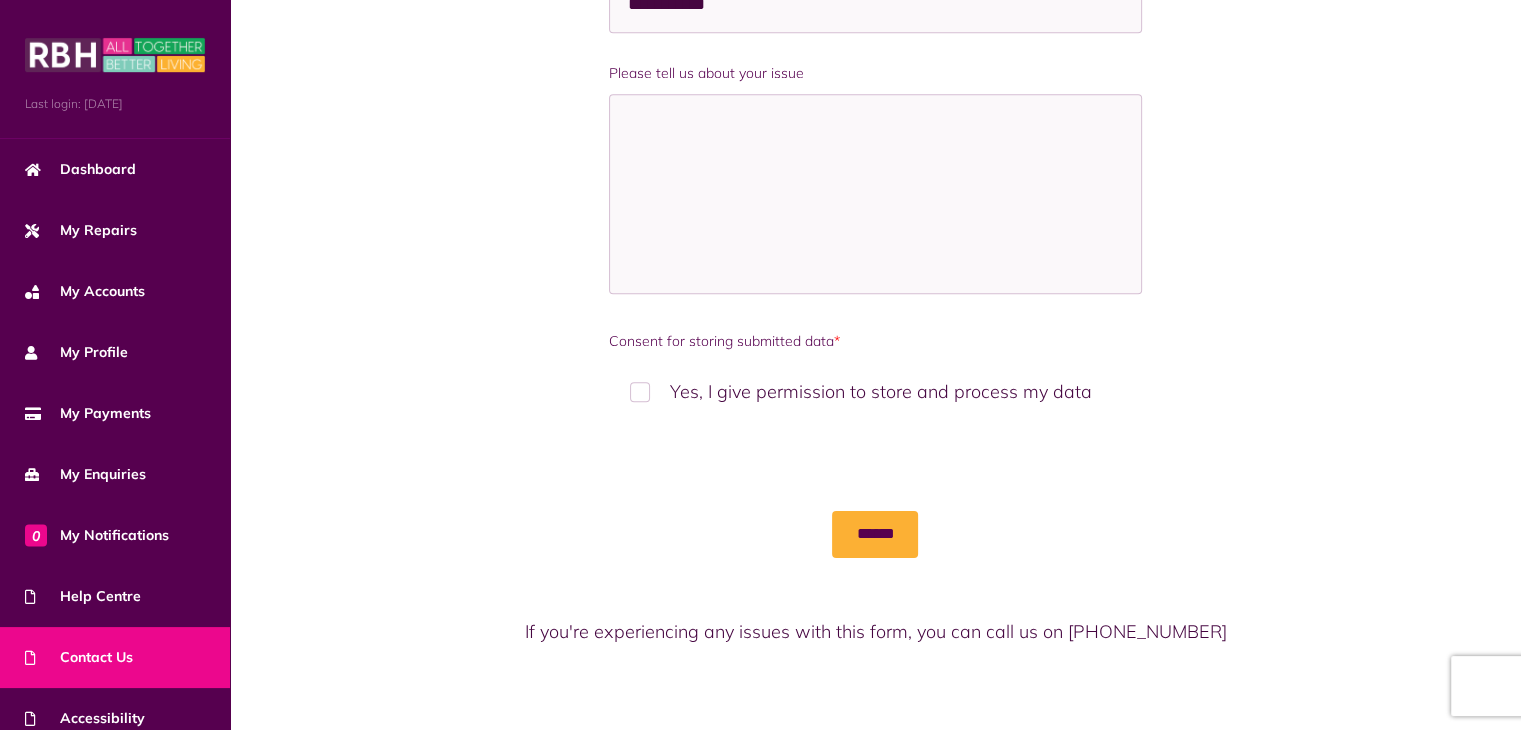 click on "Yes, I give permission to store and process my data" at bounding box center [876, 391] 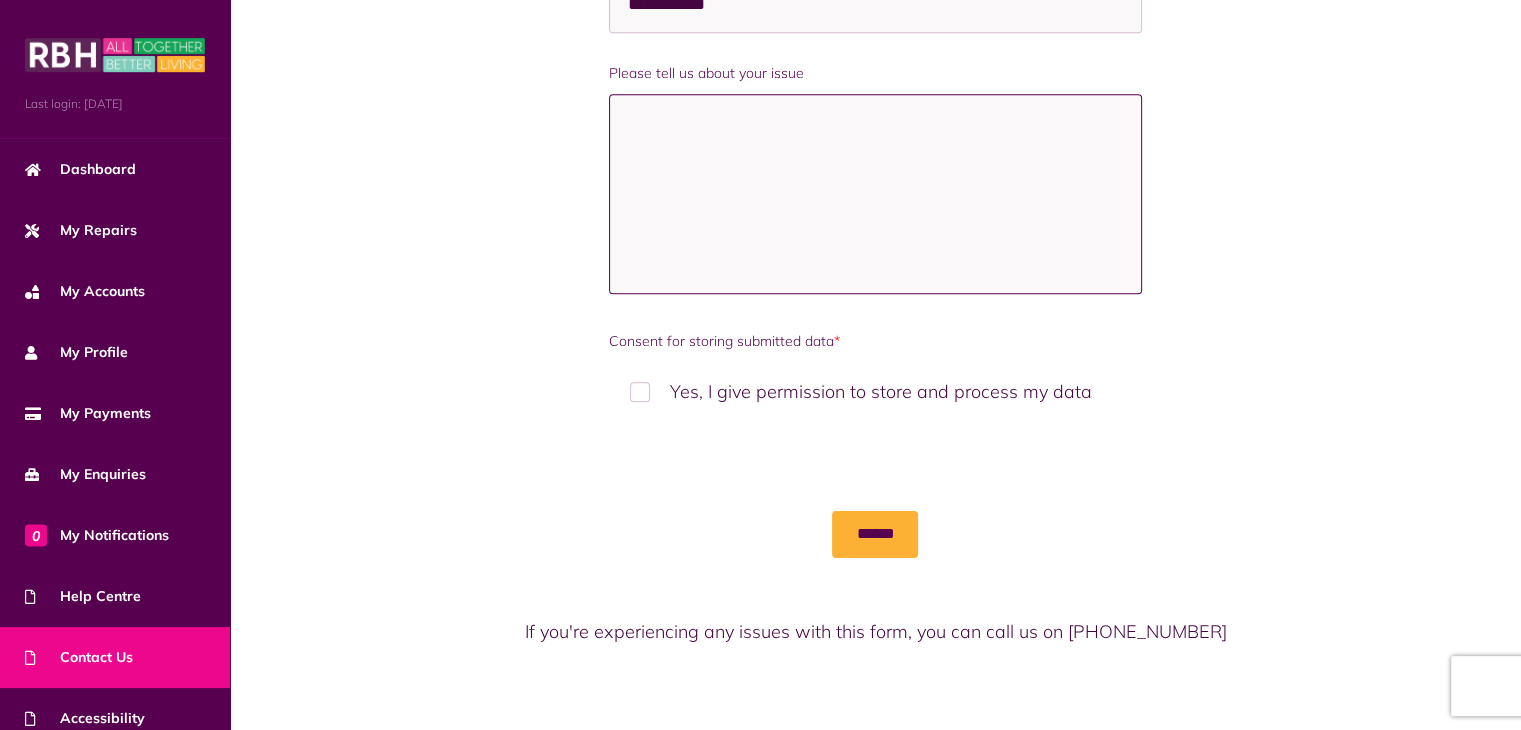 click on "Please tell us about your issue" at bounding box center (876, 194) 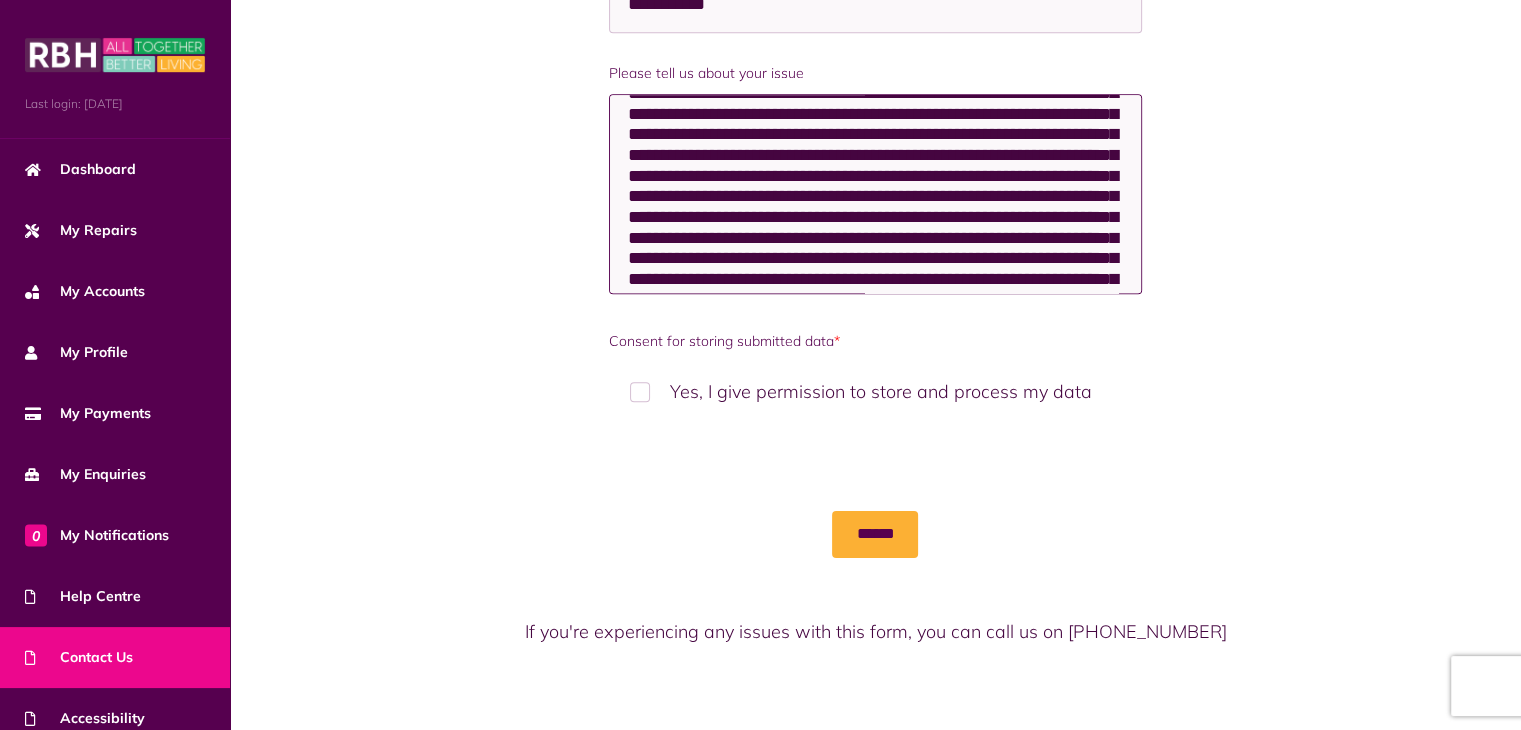 scroll, scrollTop: 0, scrollLeft: 0, axis: both 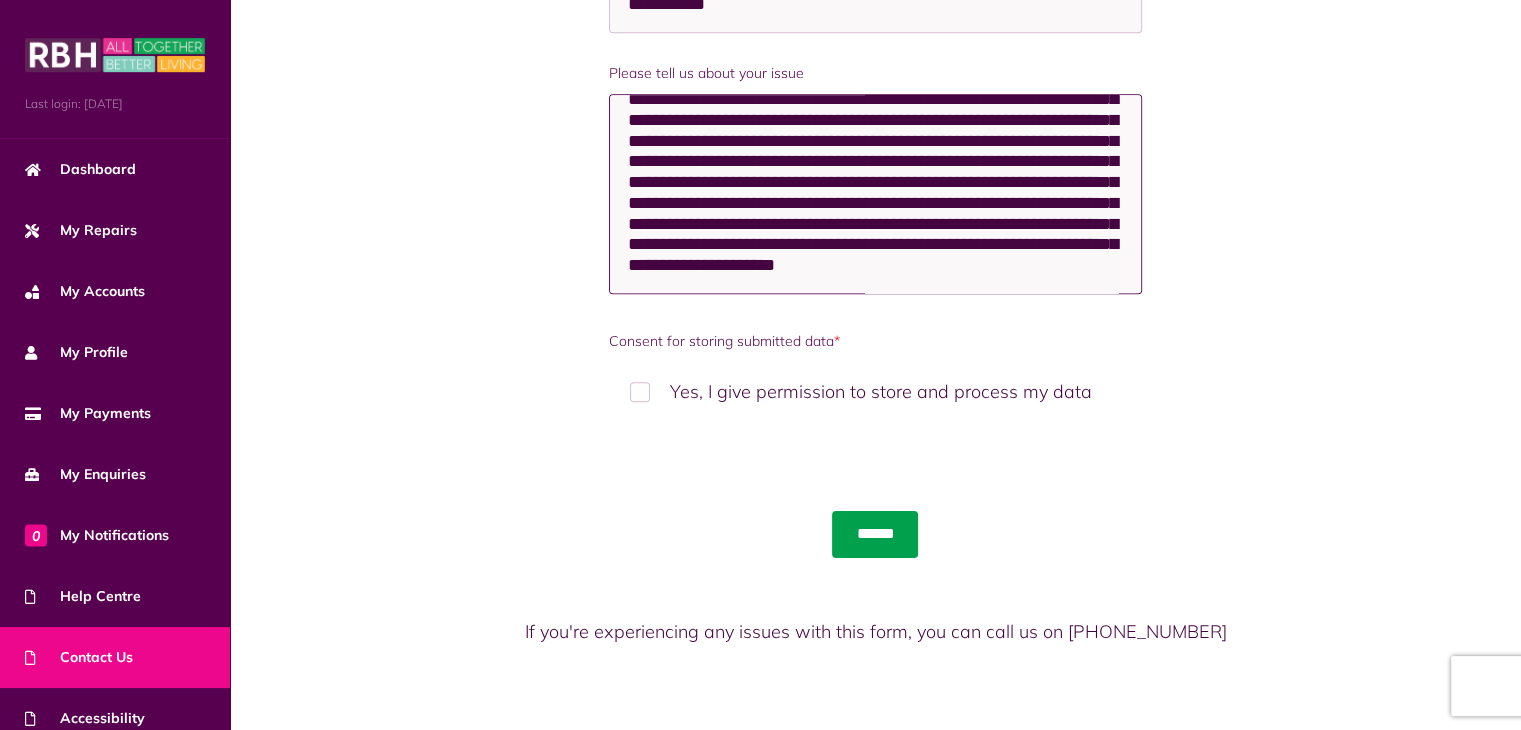 type on "**********" 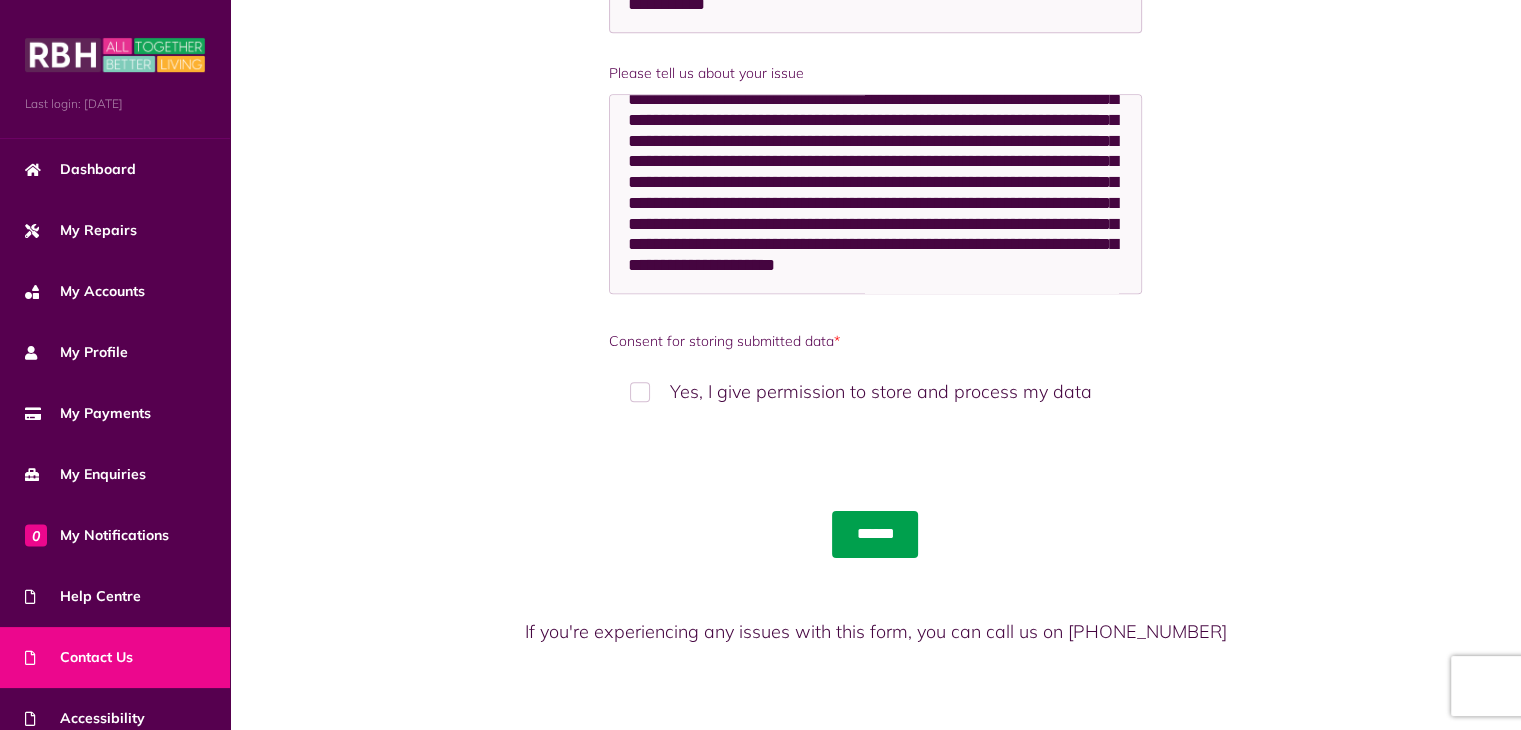 click on "******" at bounding box center (875, 534) 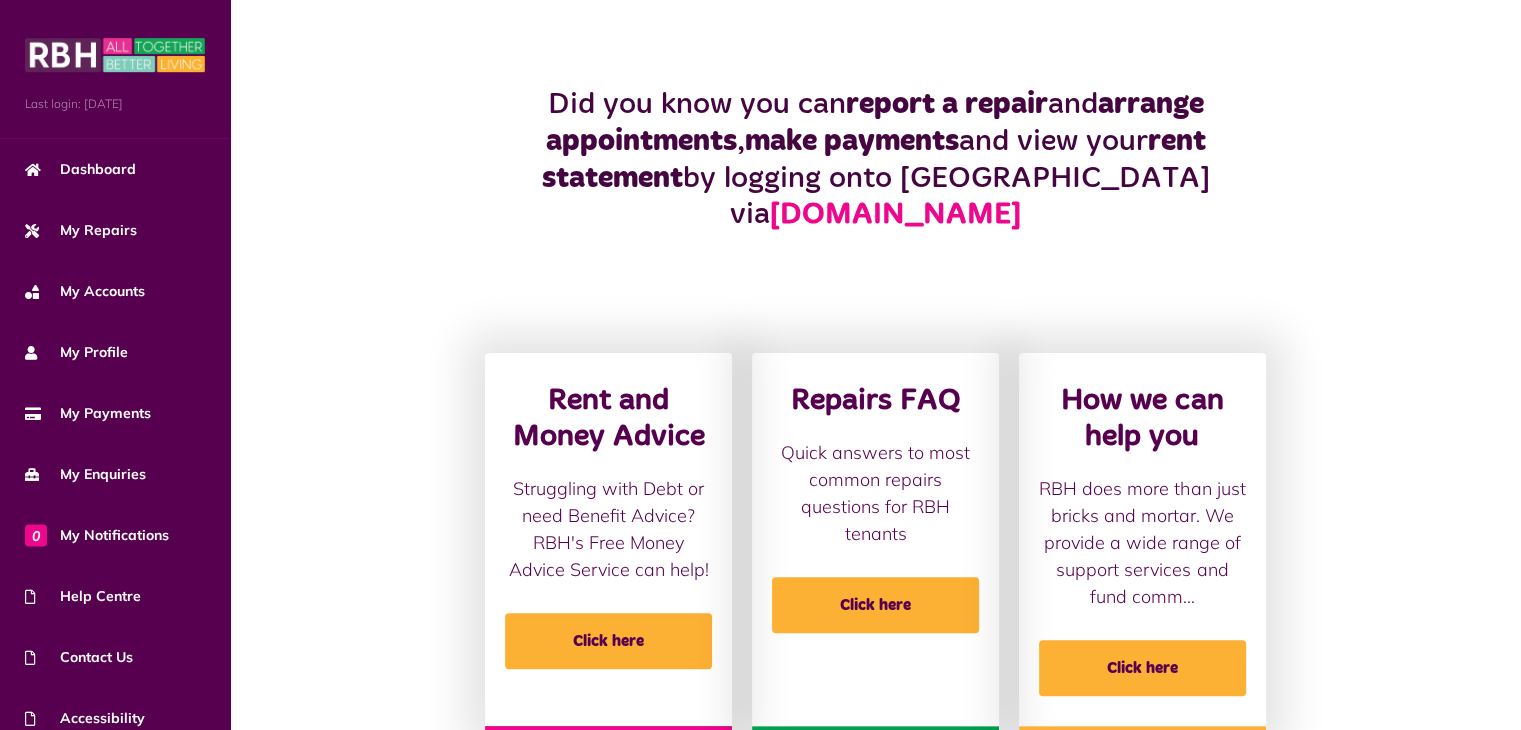 scroll, scrollTop: 442, scrollLeft: 0, axis: vertical 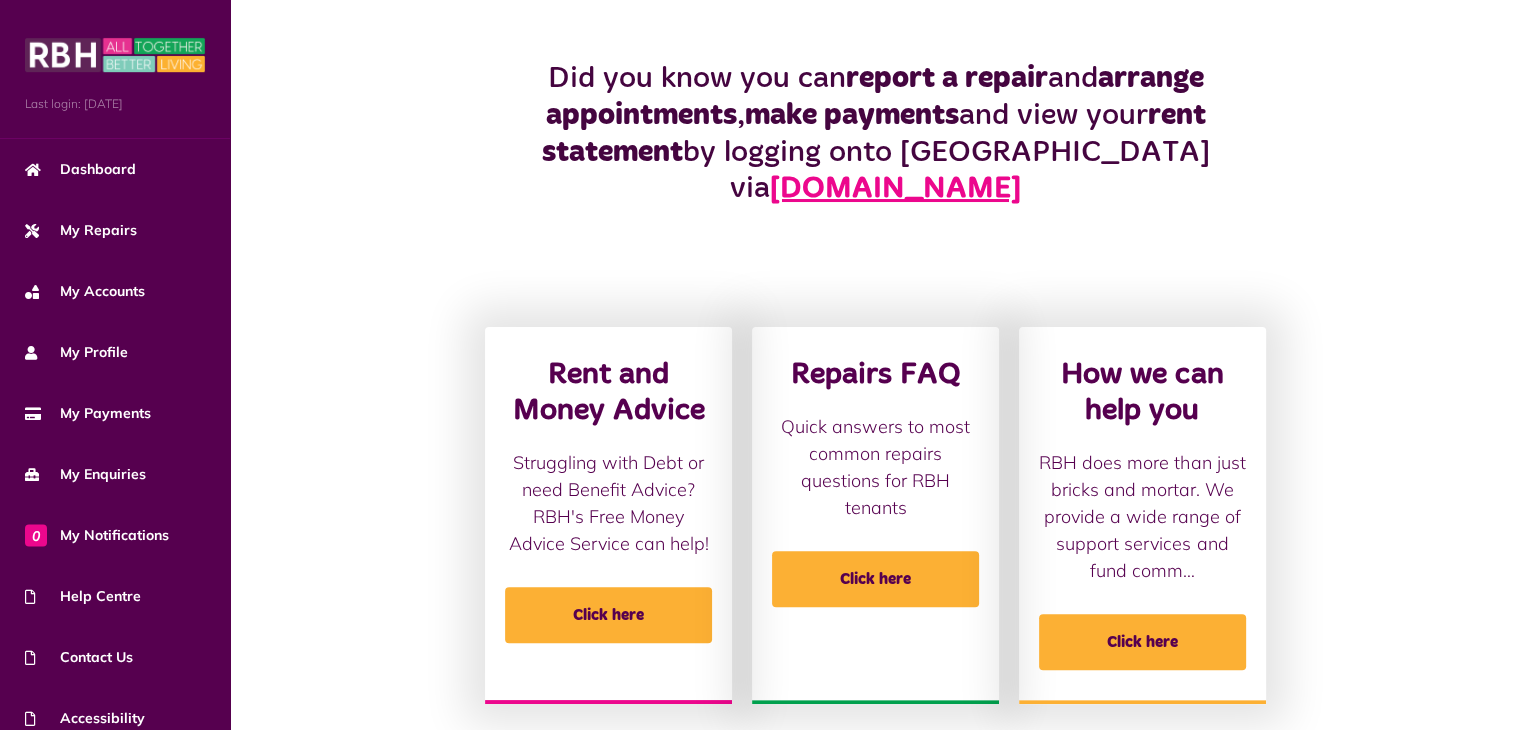 click on "www.rbh.org.uk" at bounding box center [895, 189] 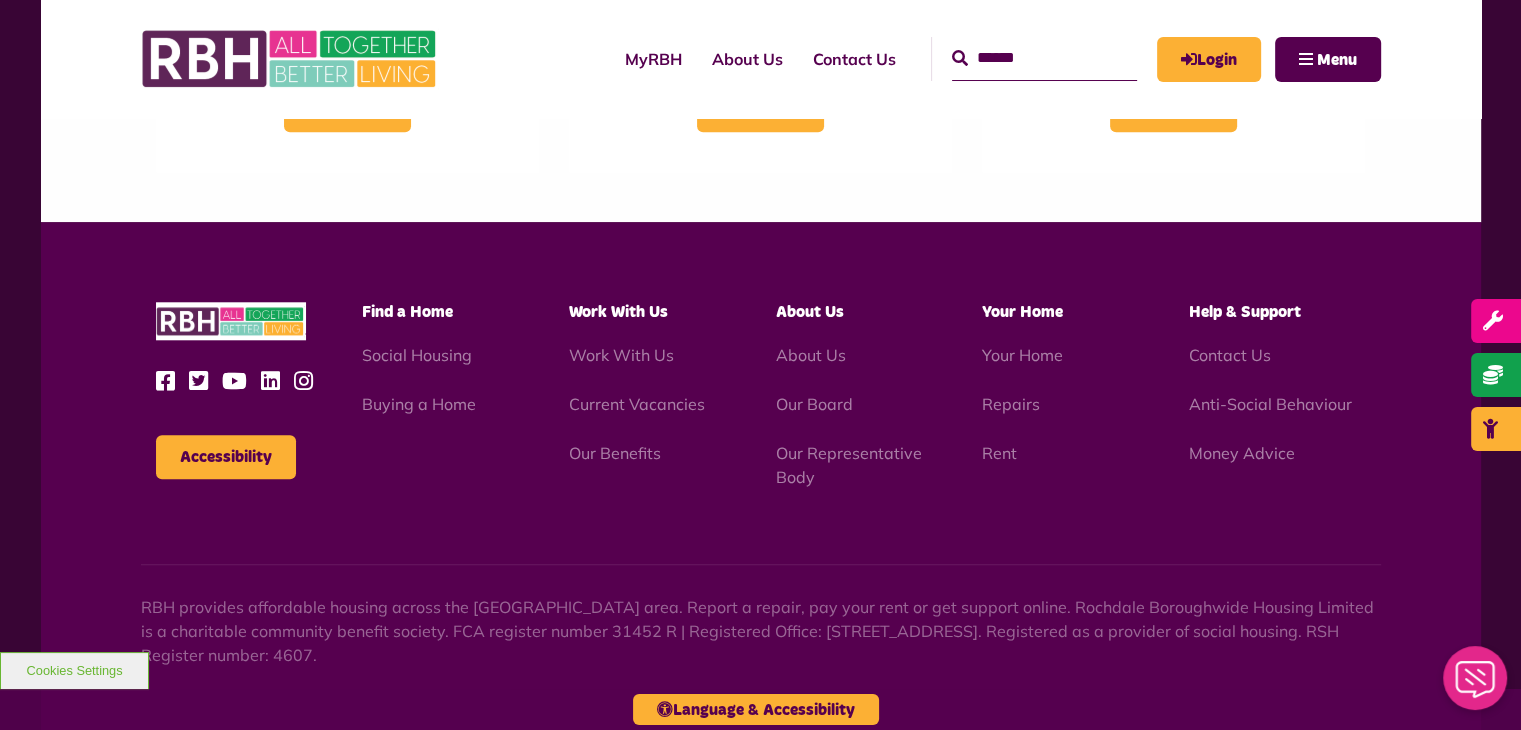 scroll, scrollTop: 2028, scrollLeft: 0, axis: vertical 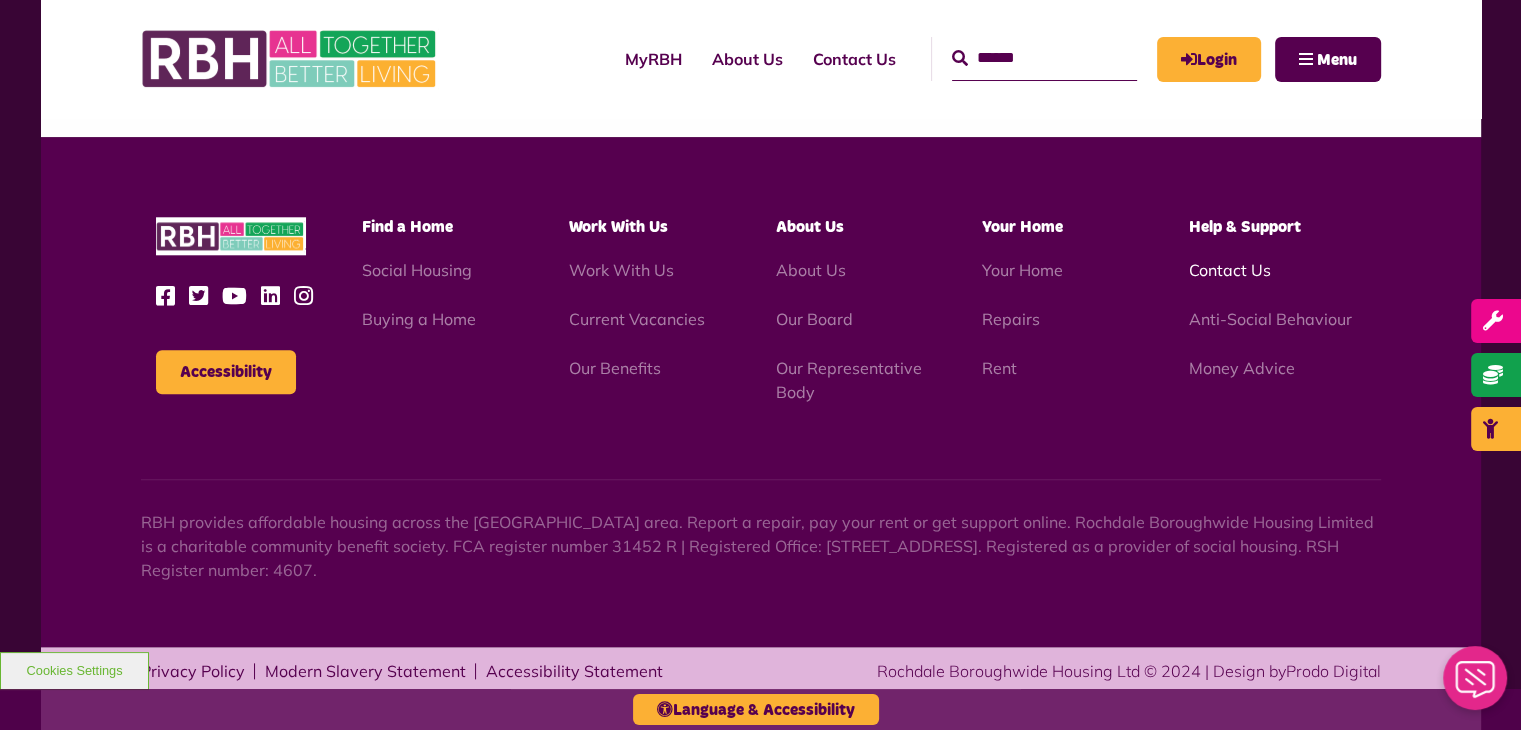 click on "Contact Us" at bounding box center (1230, 270) 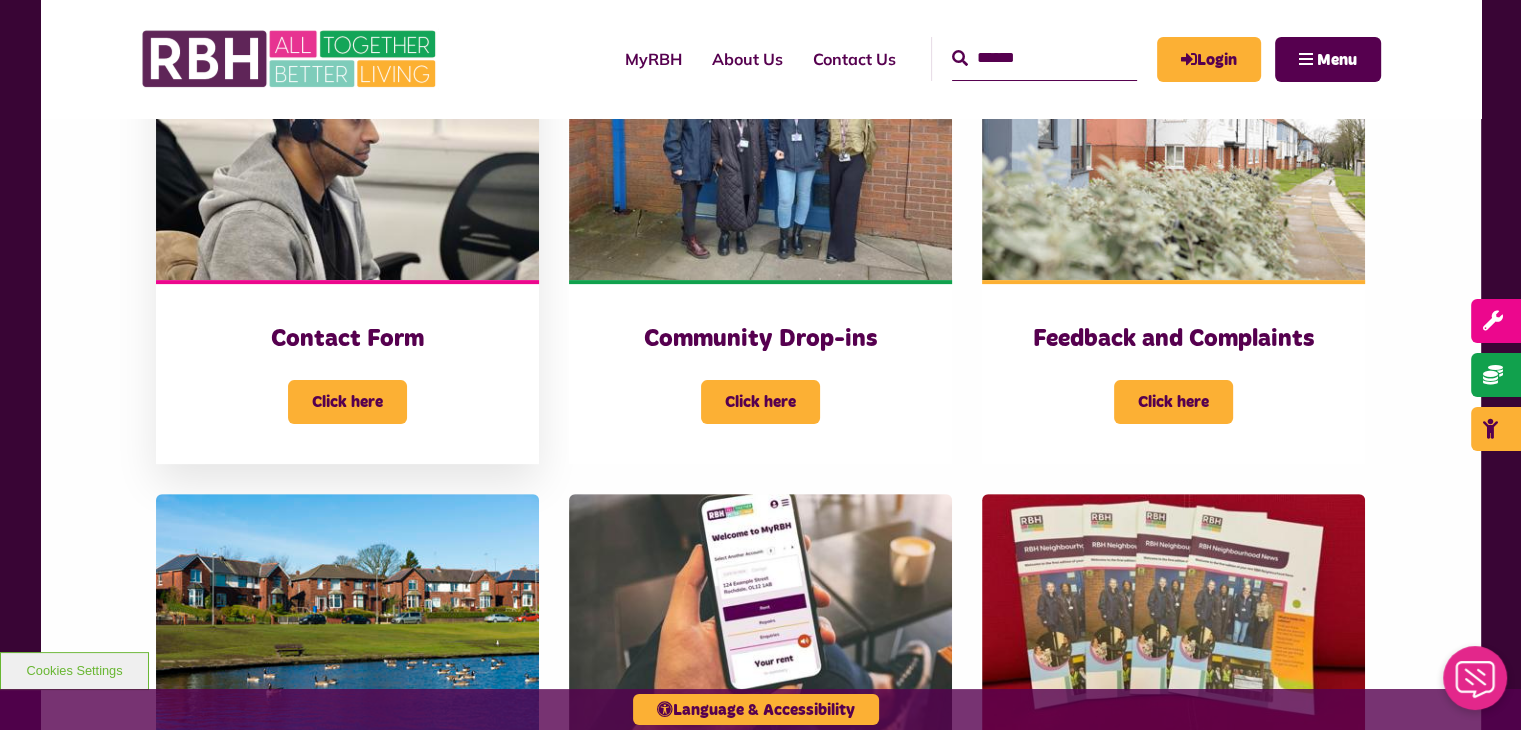 scroll, scrollTop: 400, scrollLeft: 0, axis: vertical 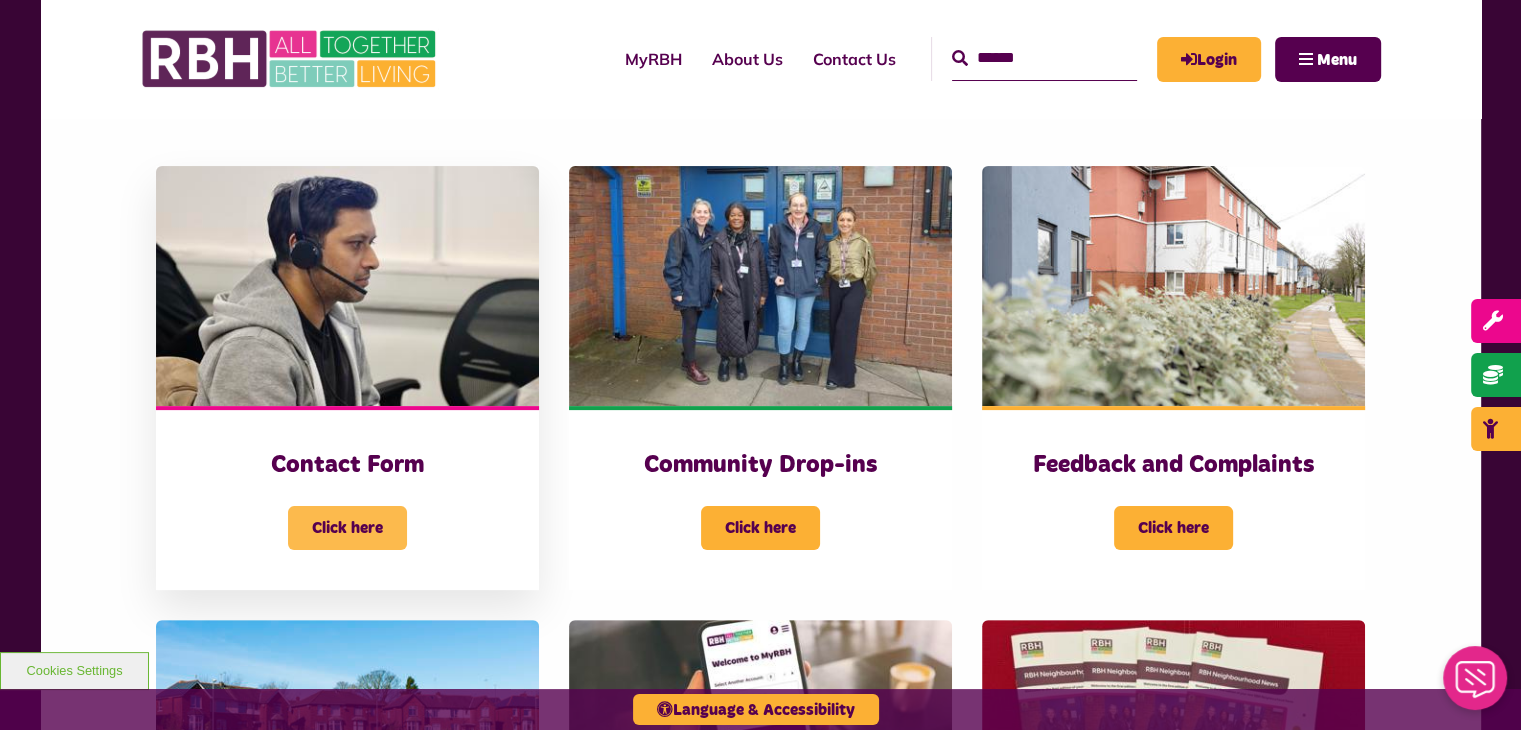 click on "Click here" at bounding box center (347, 528) 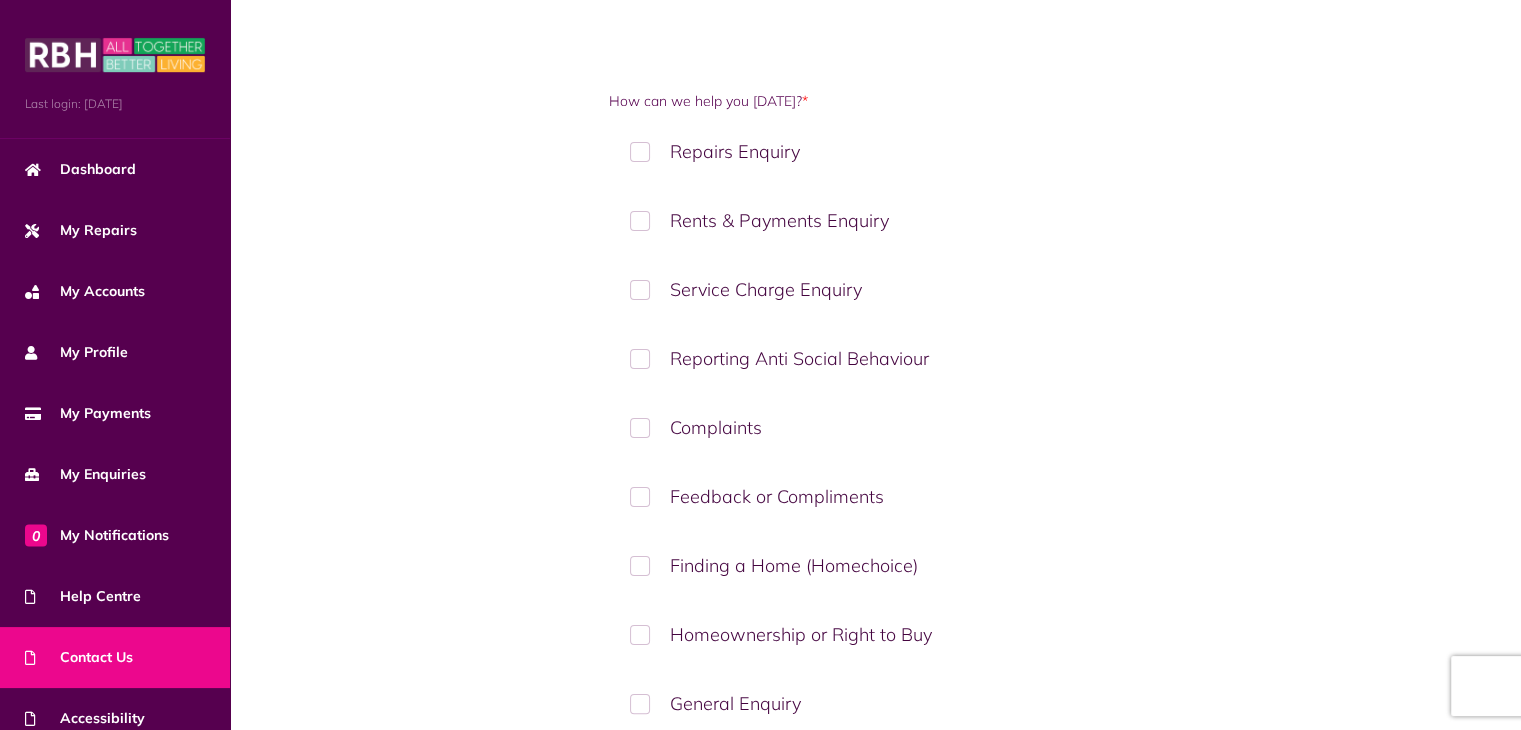 scroll, scrollTop: 100, scrollLeft: 0, axis: vertical 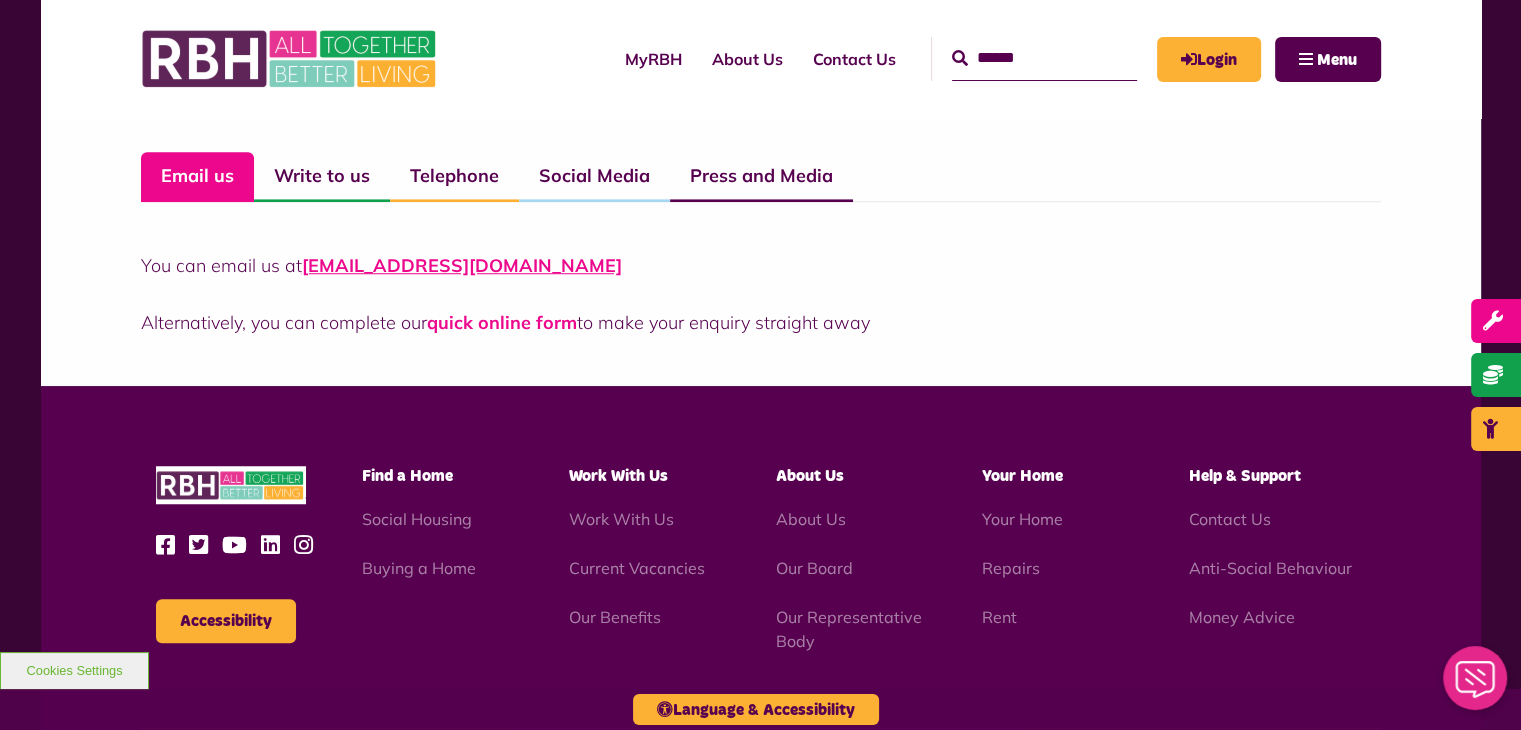 click on "quick online form" at bounding box center [502, 322] 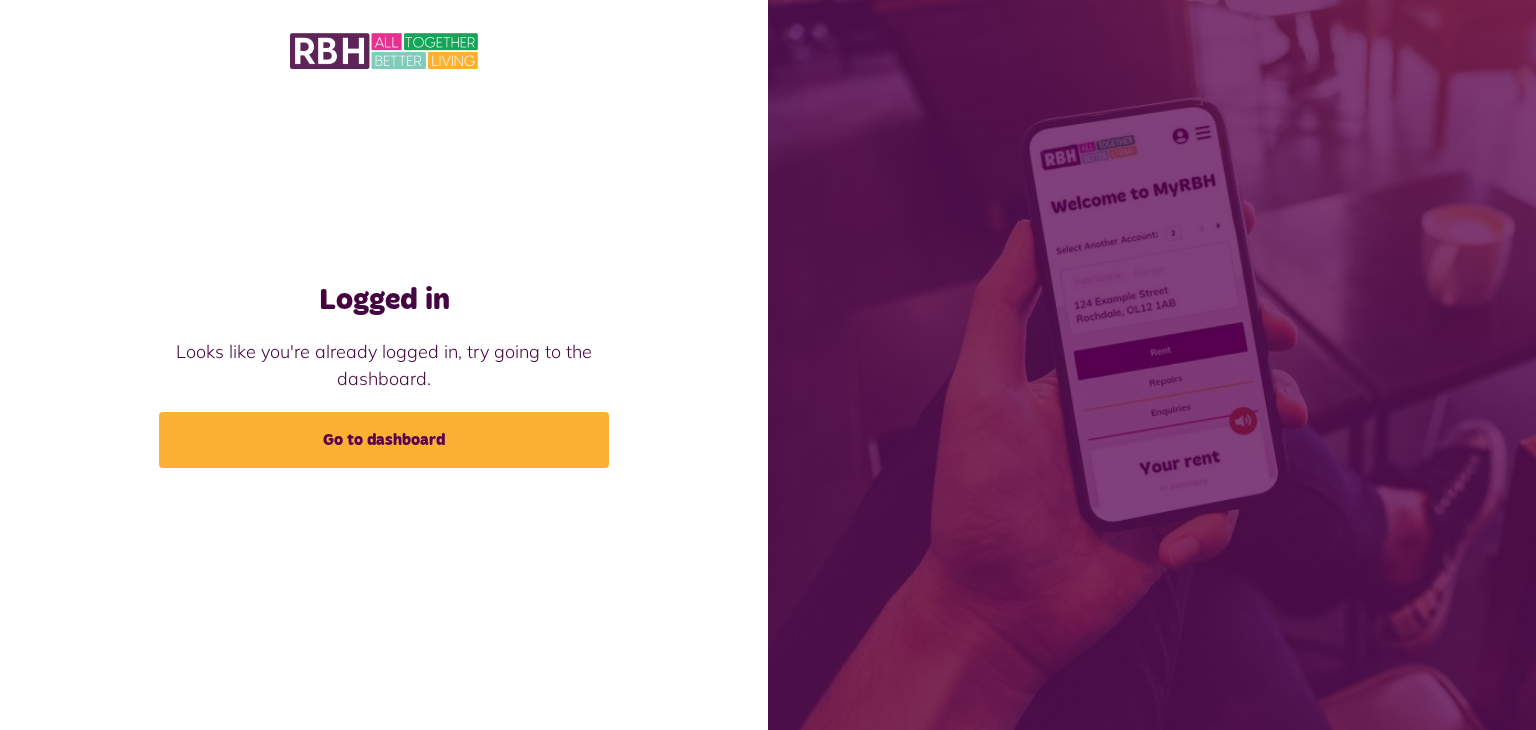 scroll, scrollTop: 0, scrollLeft: 0, axis: both 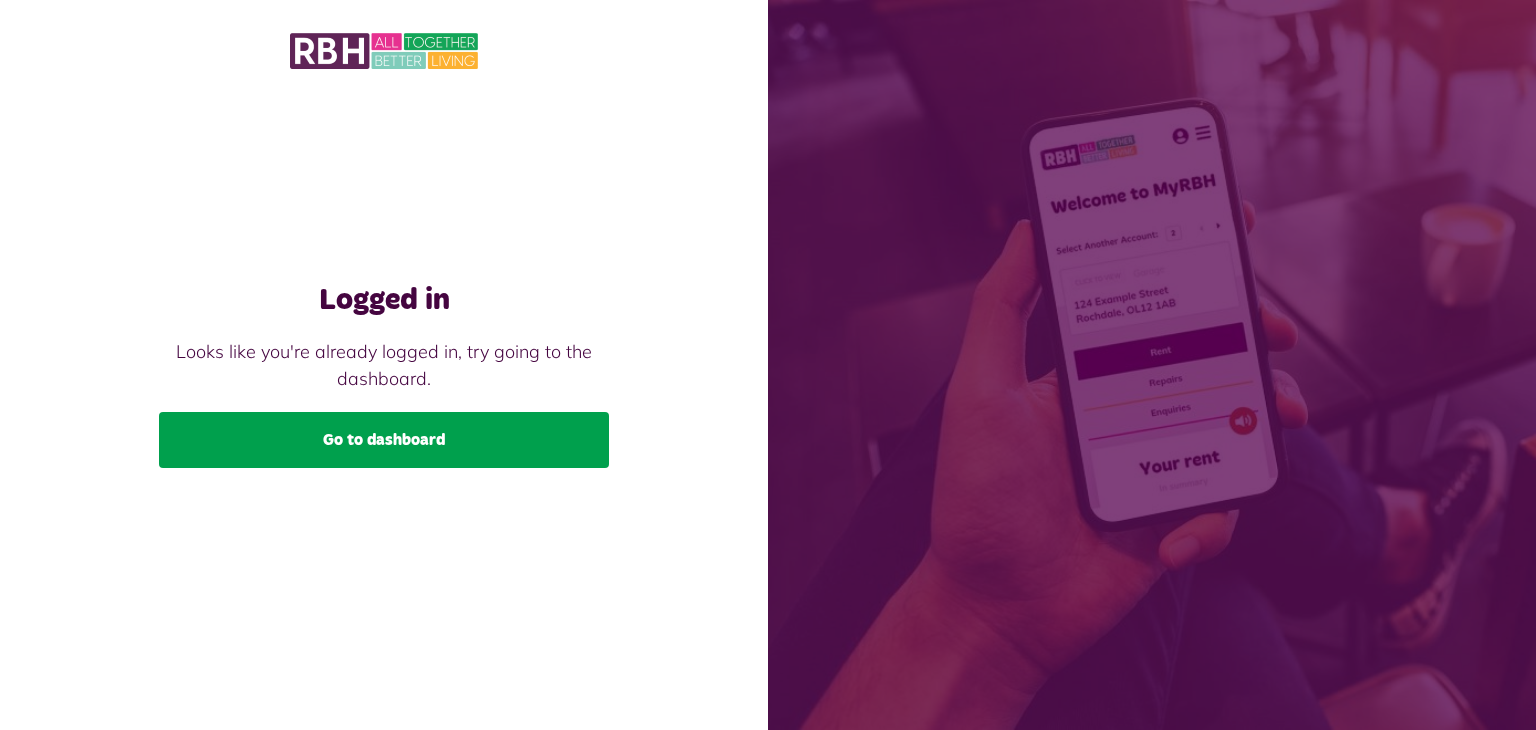 click on "Go to dashboard" at bounding box center [384, 440] 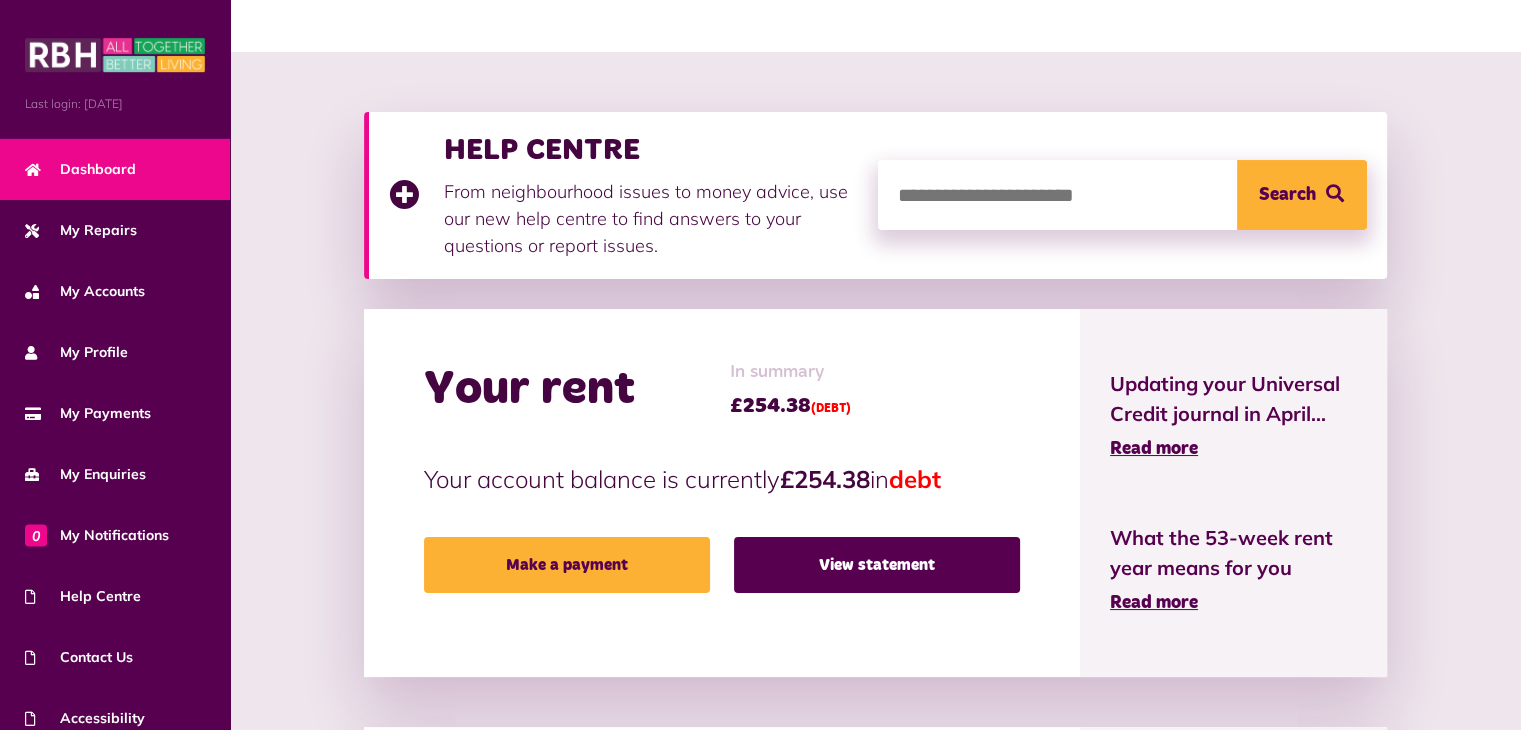 scroll, scrollTop: 300, scrollLeft: 0, axis: vertical 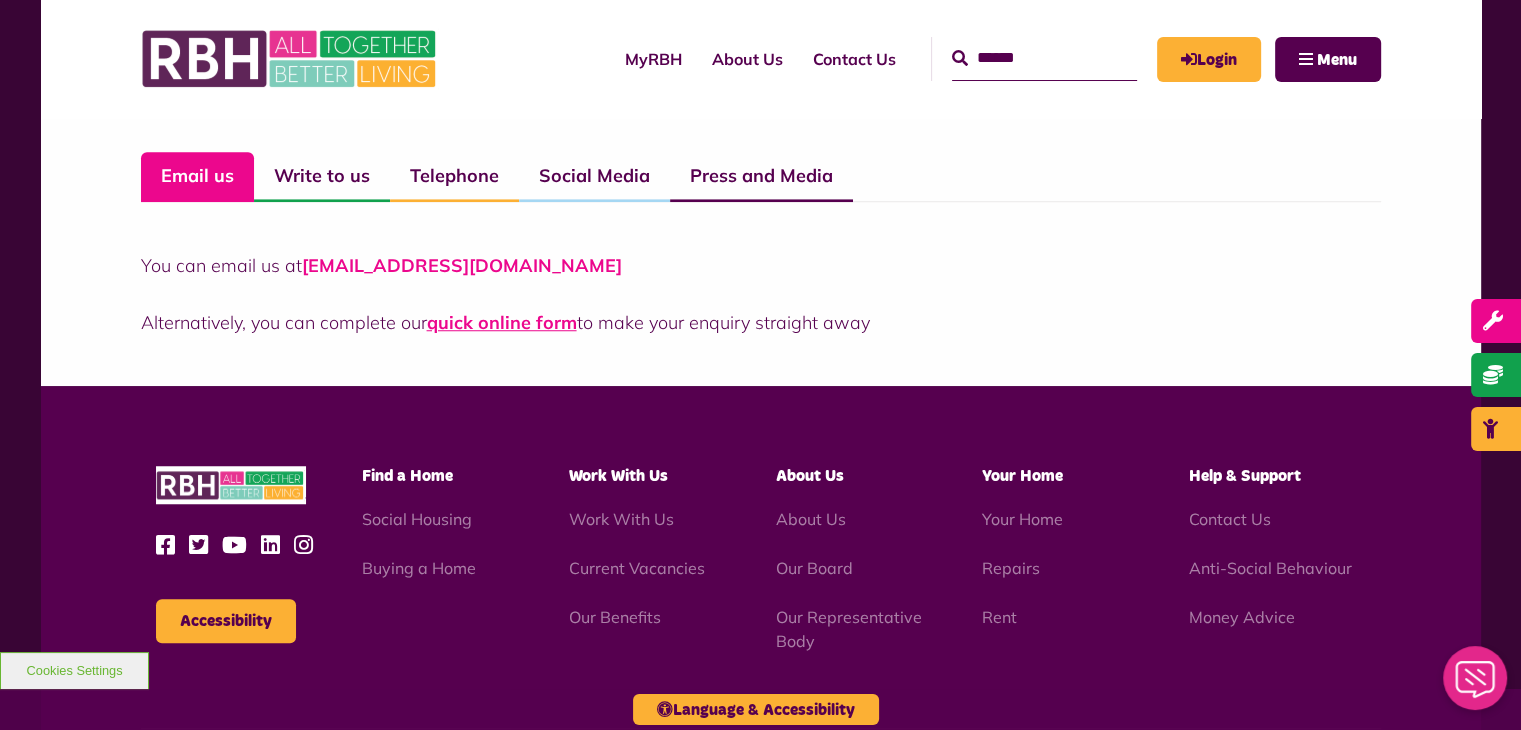 drag, startPoint x: 585, startPoint y: 270, endPoint x: 307, endPoint y: 258, distance: 278.25888 